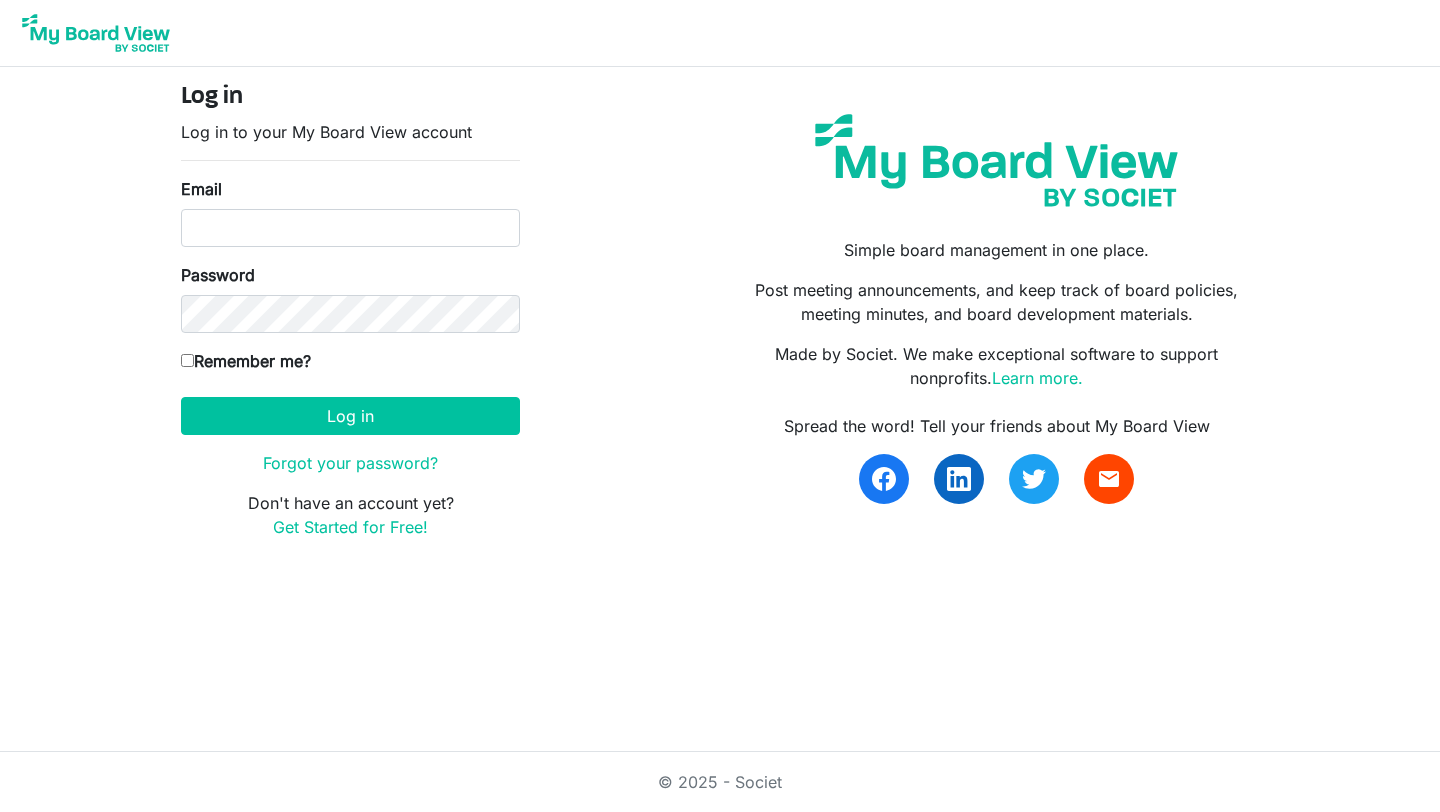 scroll, scrollTop: 0, scrollLeft: 0, axis: both 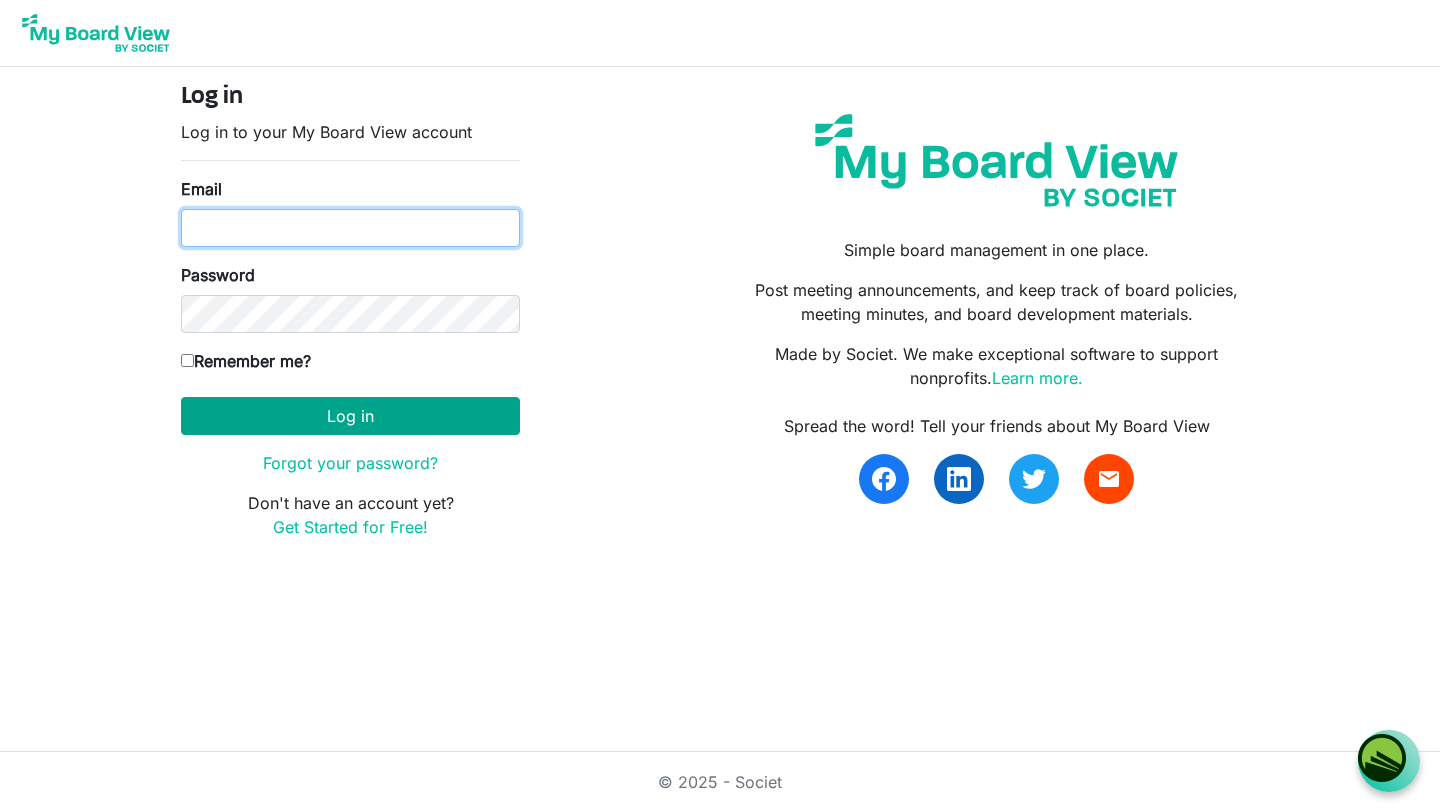 type on "[EMAIL_ADDRESS][DOMAIN_NAME]" 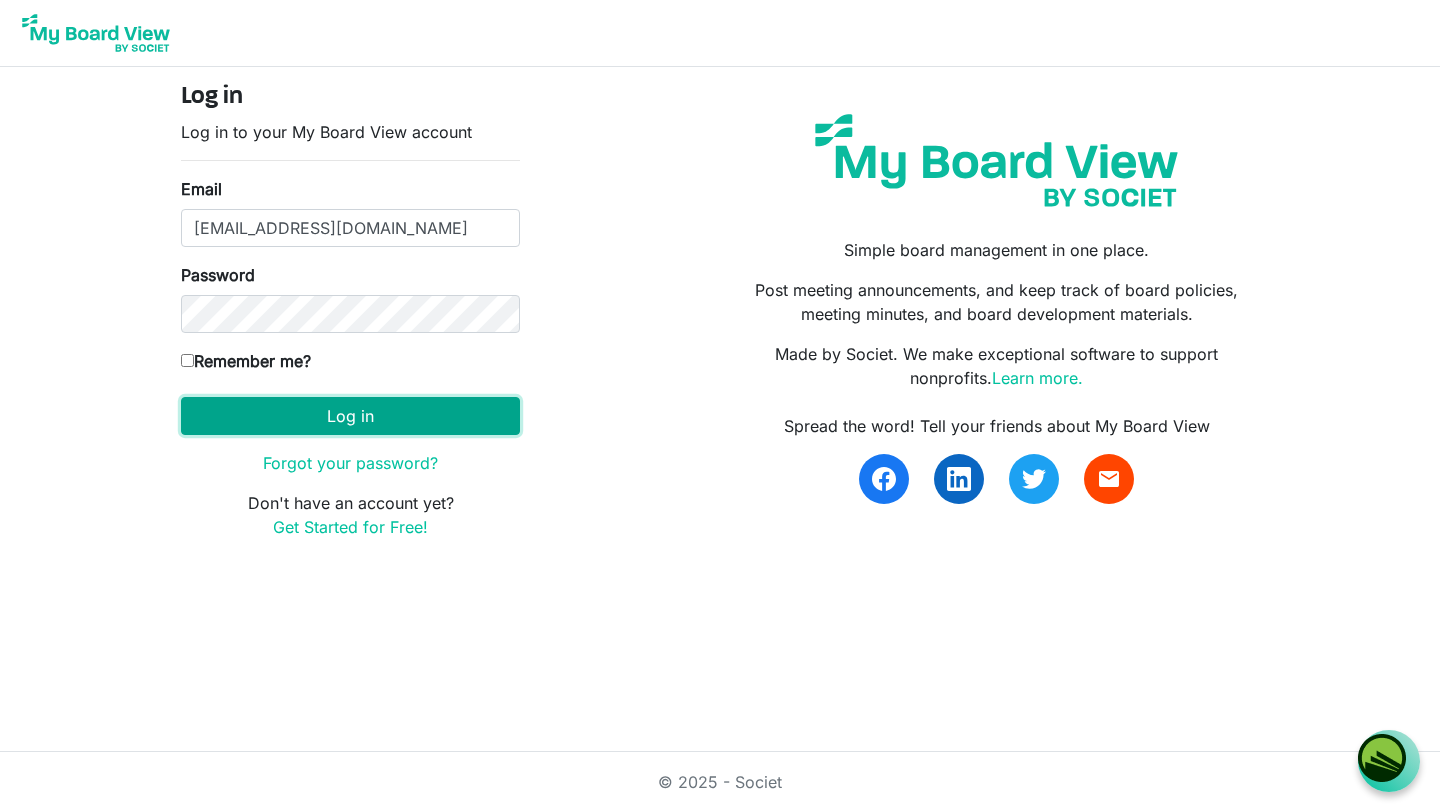click on "Log in" at bounding box center (350, 416) 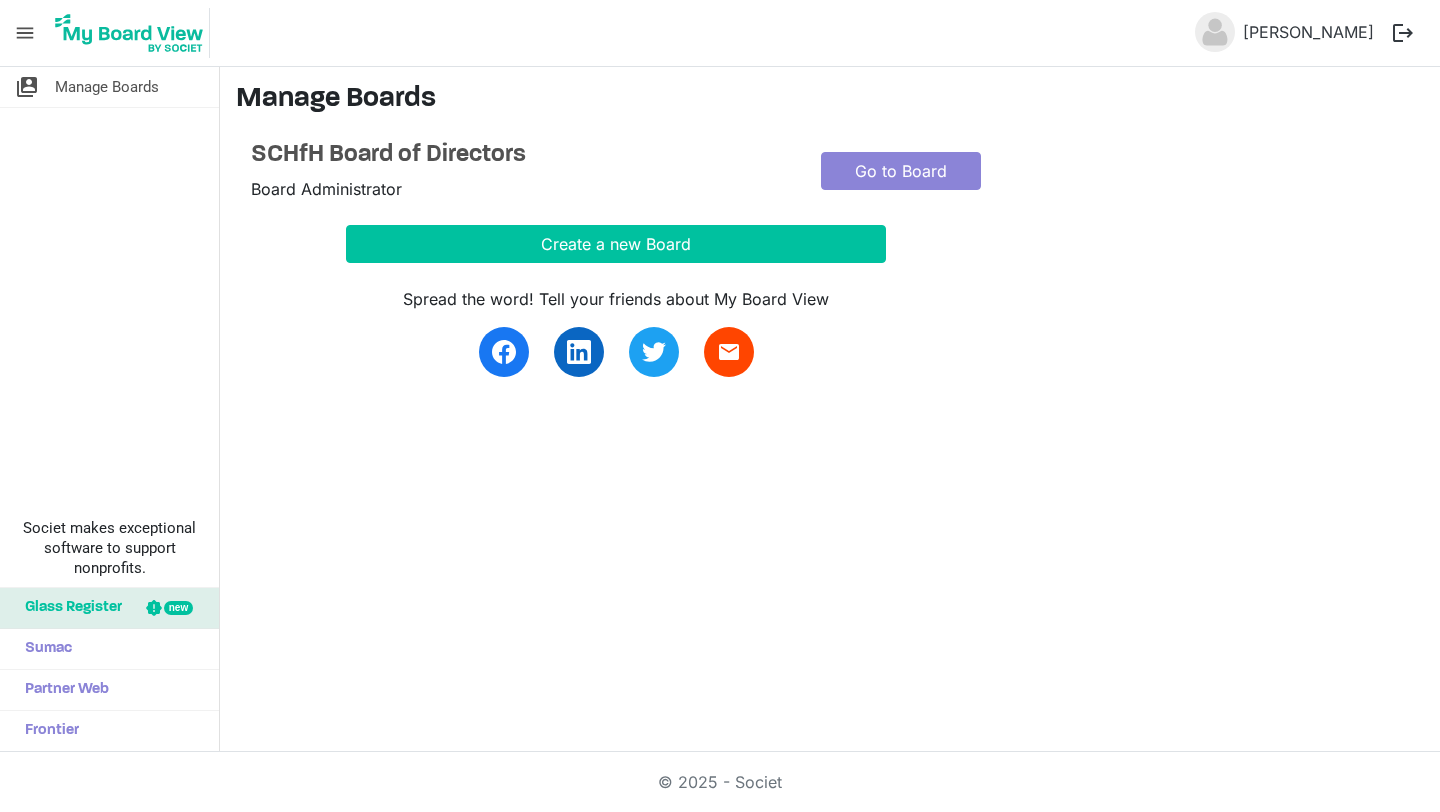 scroll, scrollTop: 0, scrollLeft: 0, axis: both 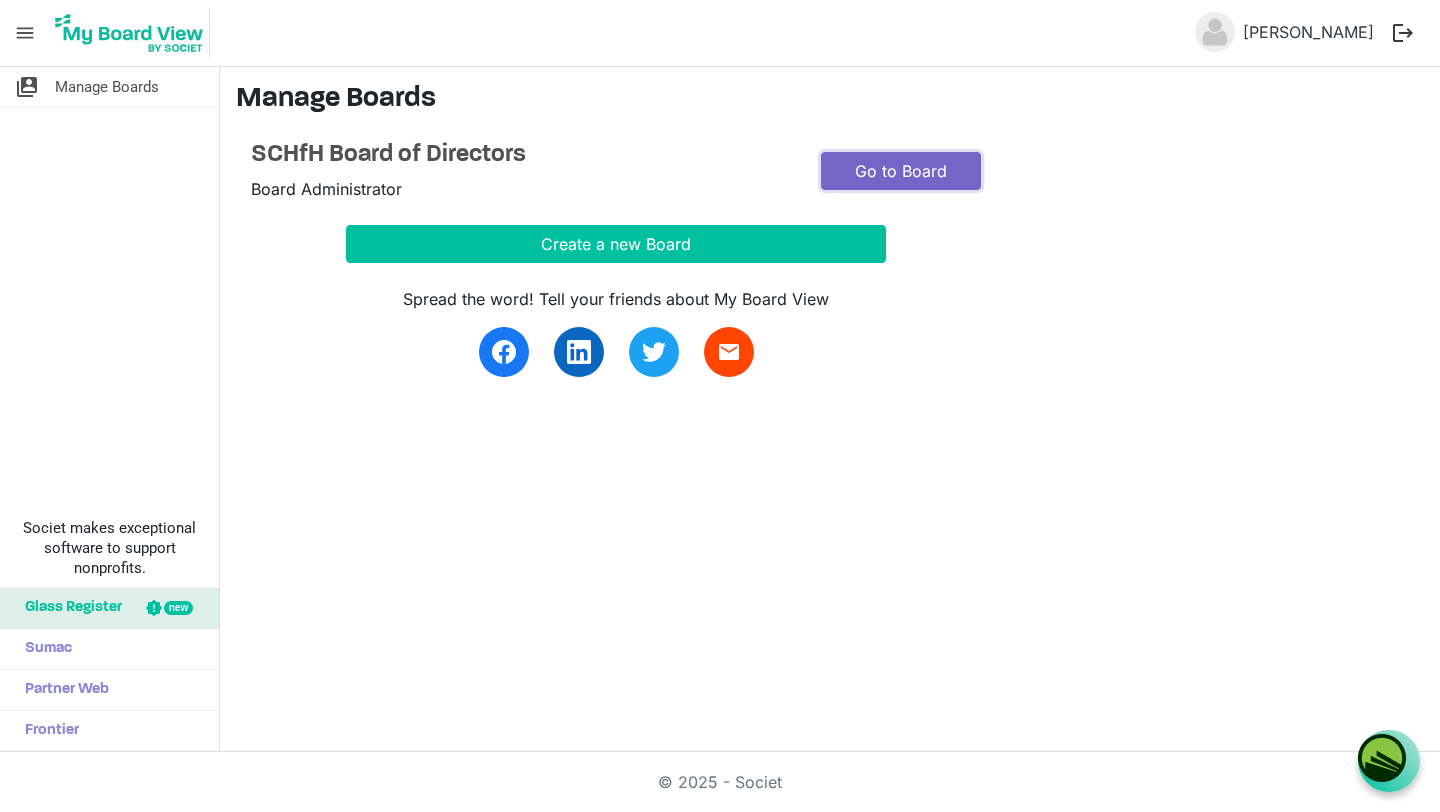 click on "Go to Board" at bounding box center (901, 171) 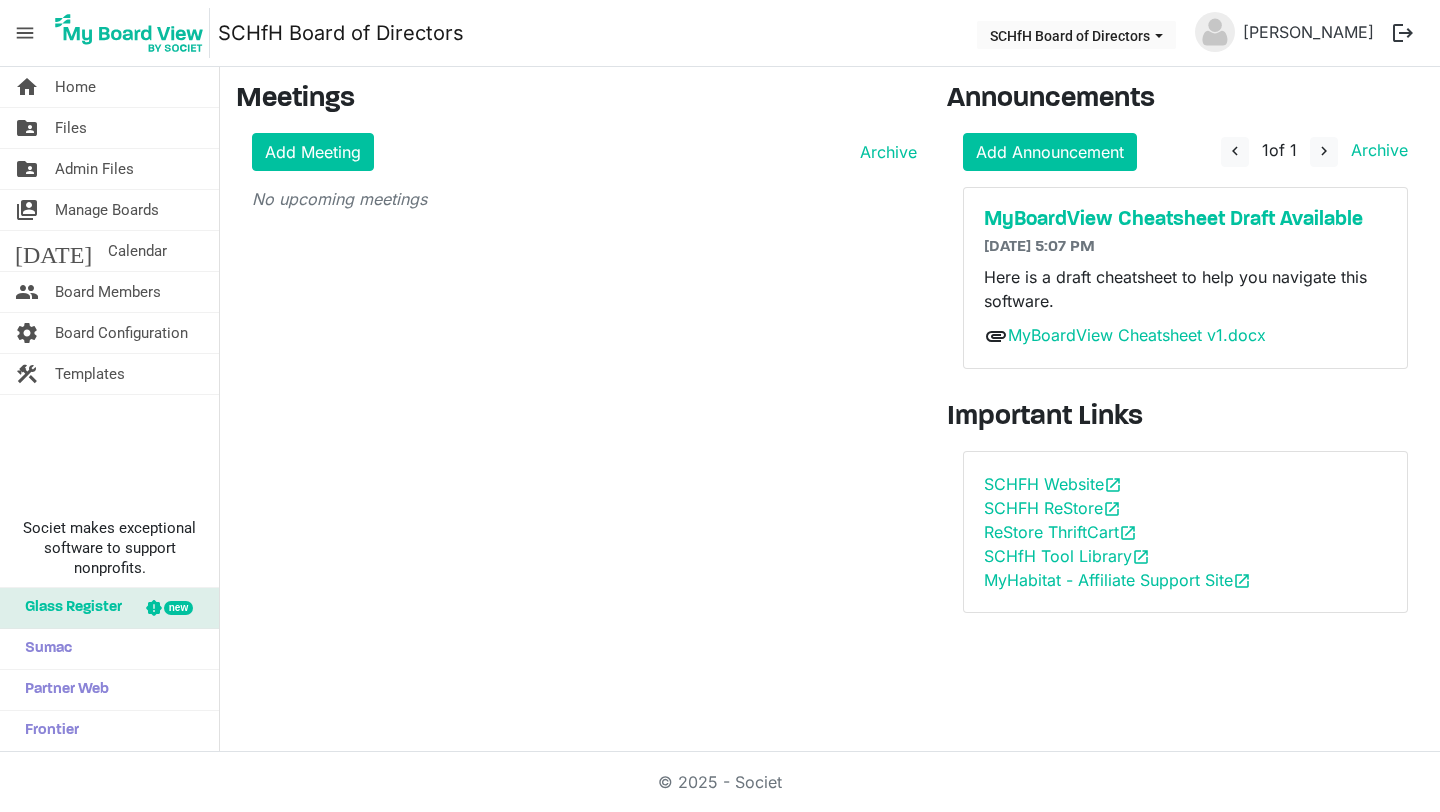 scroll, scrollTop: 0, scrollLeft: 0, axis: both 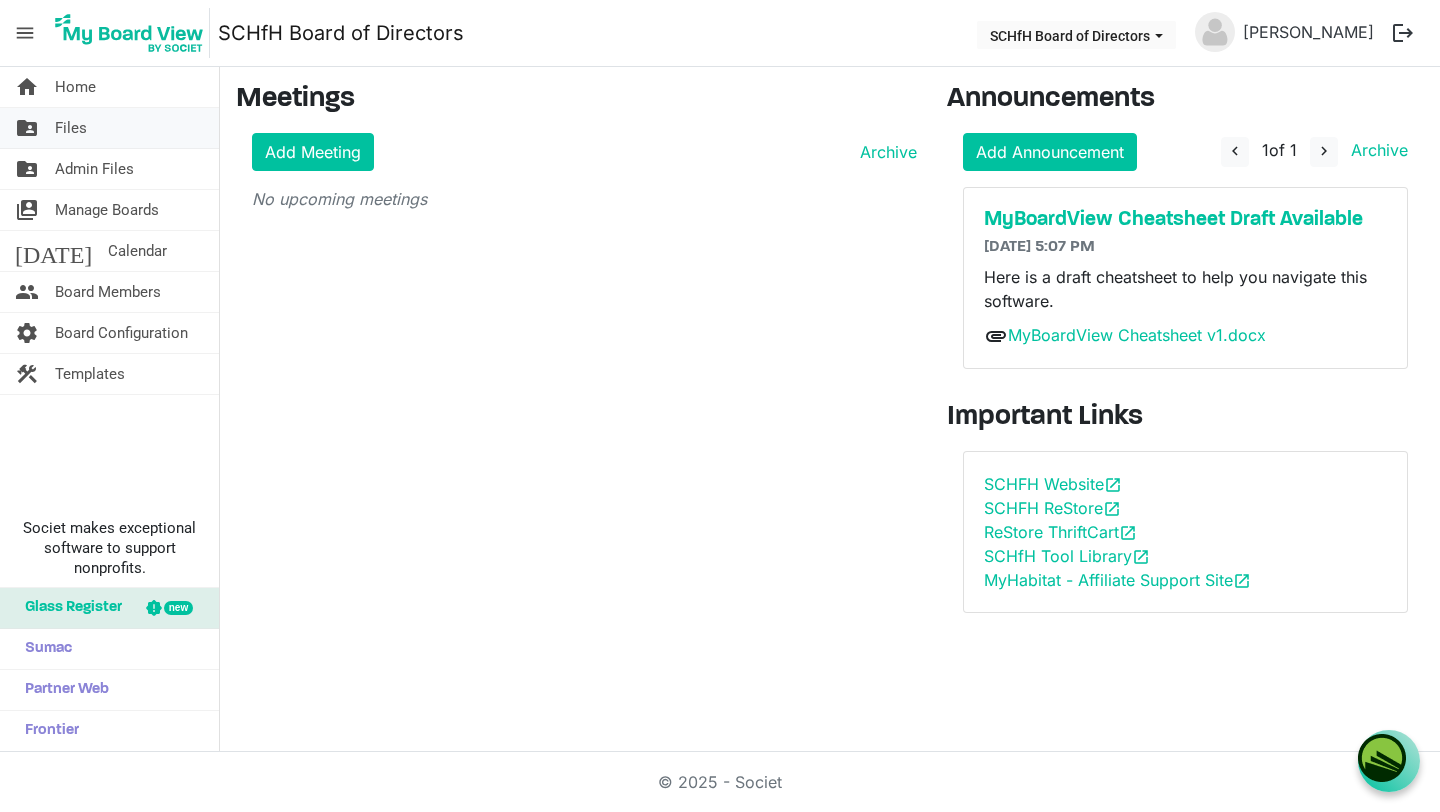 click on "Files" at bounding box center [71, 128] 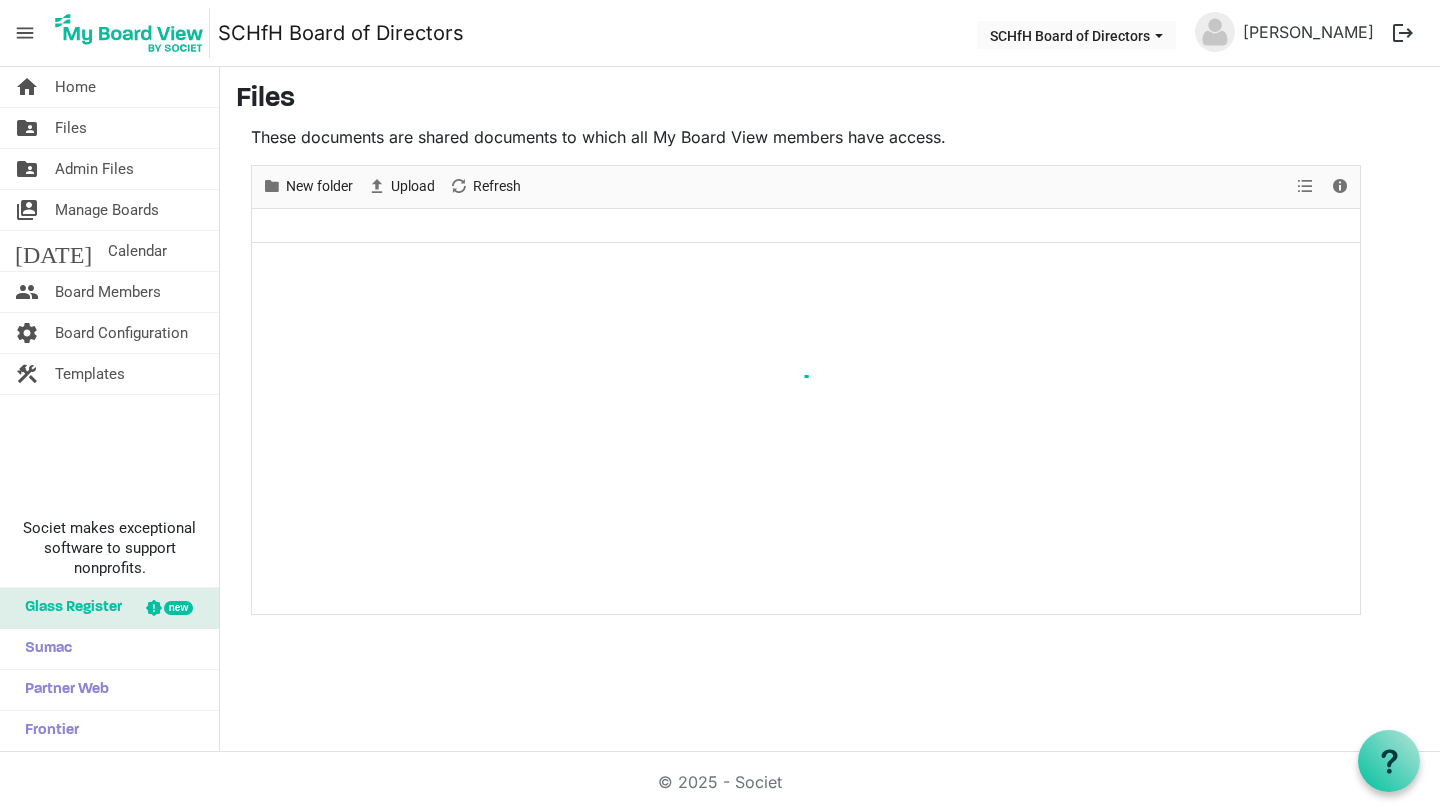 scroll, scrollTop: 0, scrollLeft: 0, axis: both 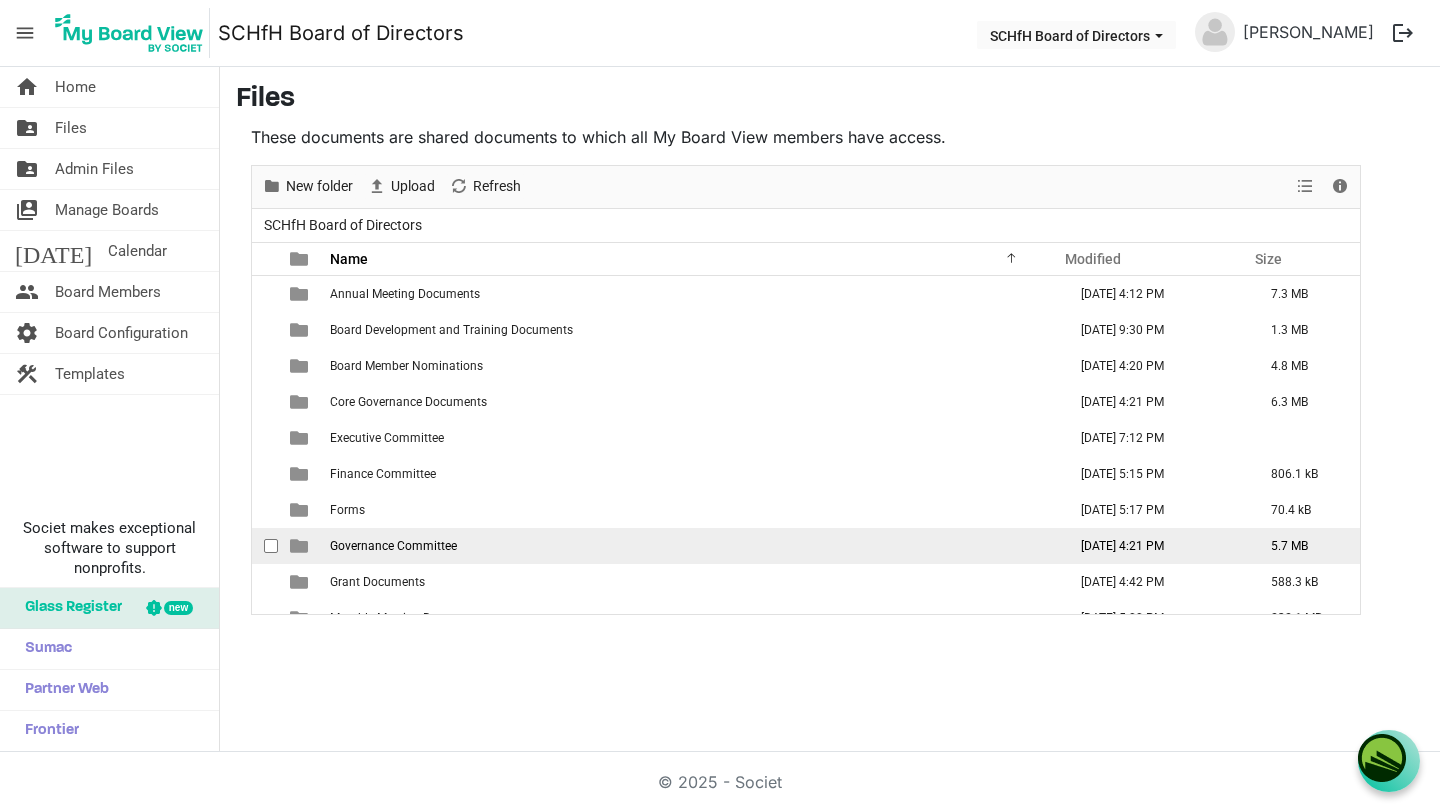 click on "Governance Committee" at bounding box center [692, 546] 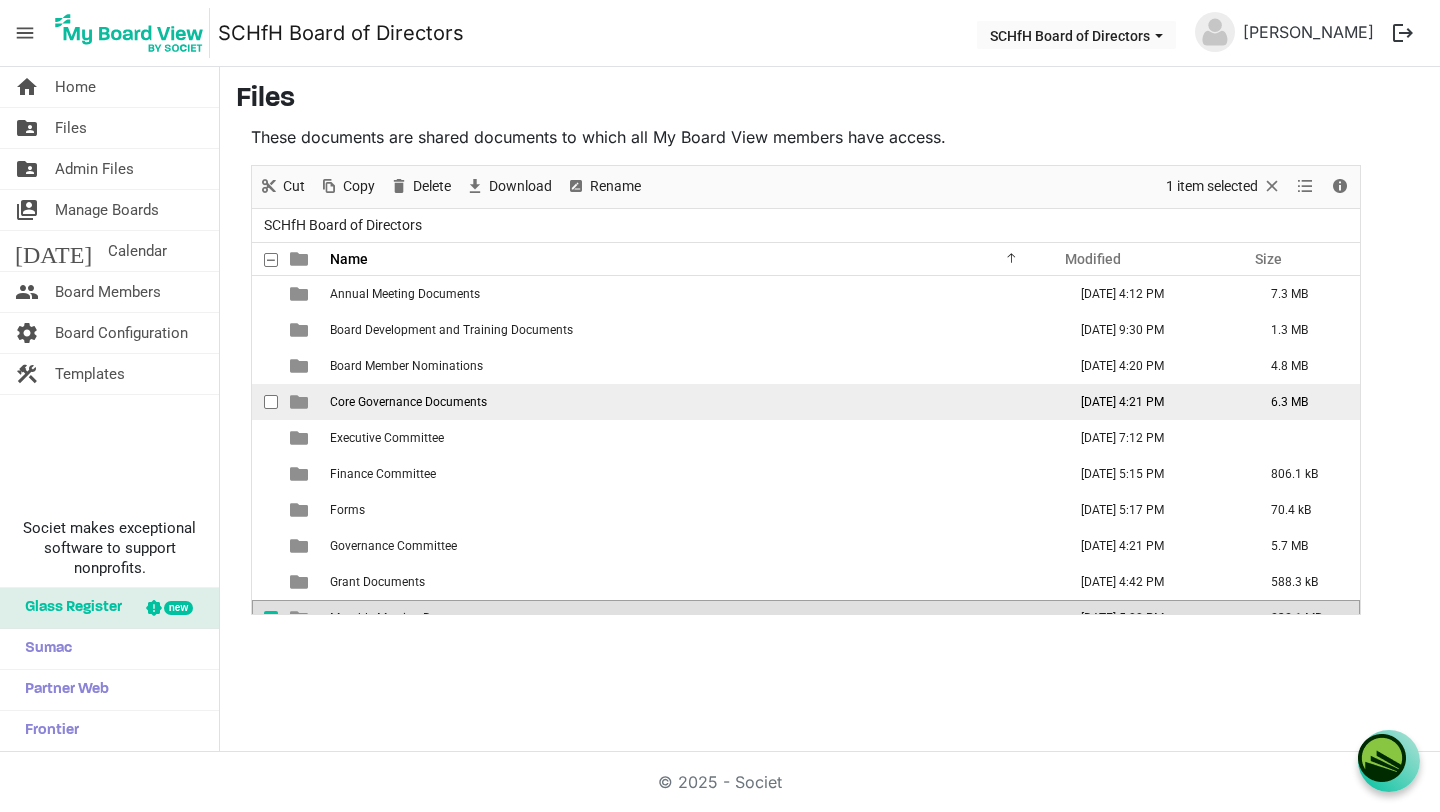 scroll, scrollTop: 22, scrollLeft: 0, axis: vertical 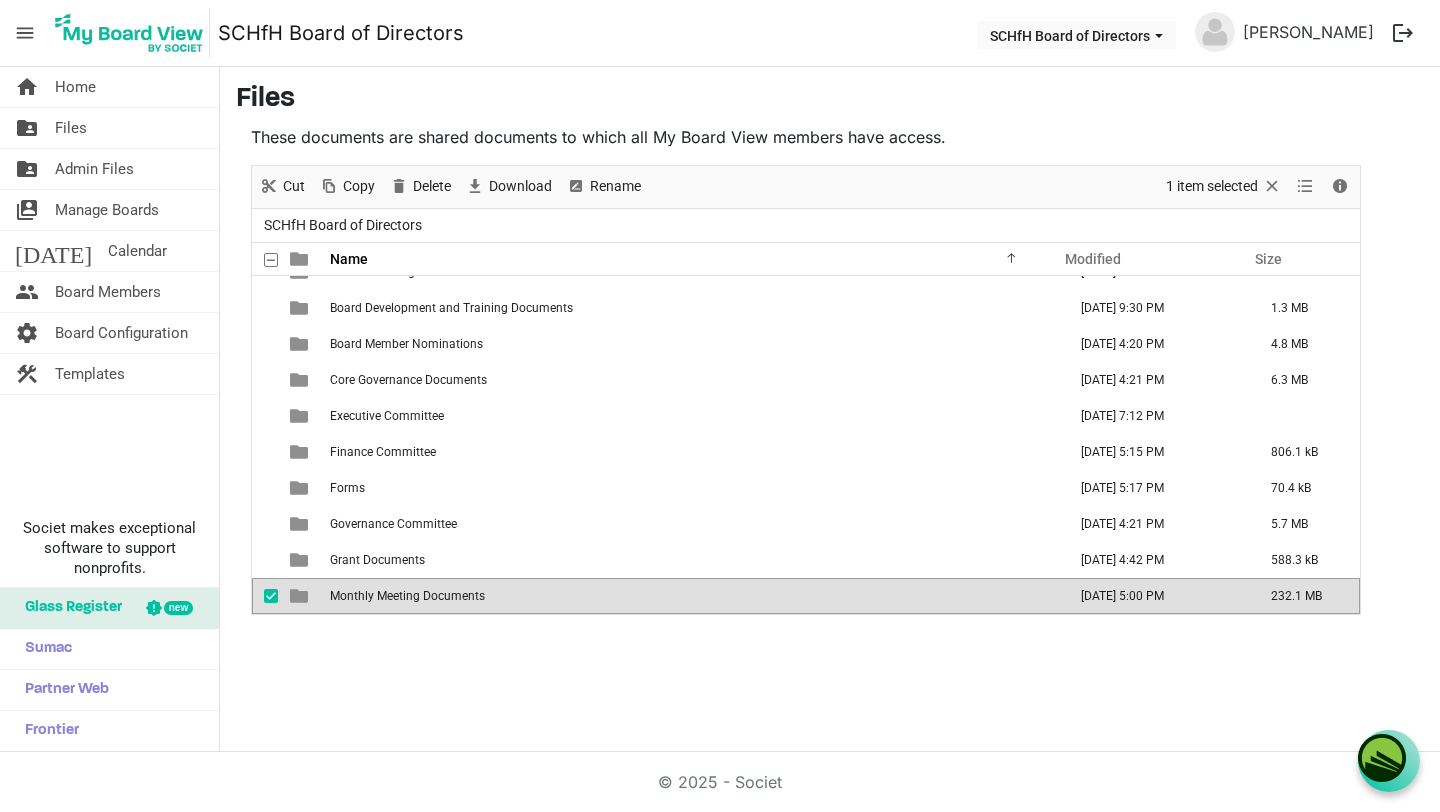 click on "Monthly Meeting Documents" at bounding box center [407, 596] 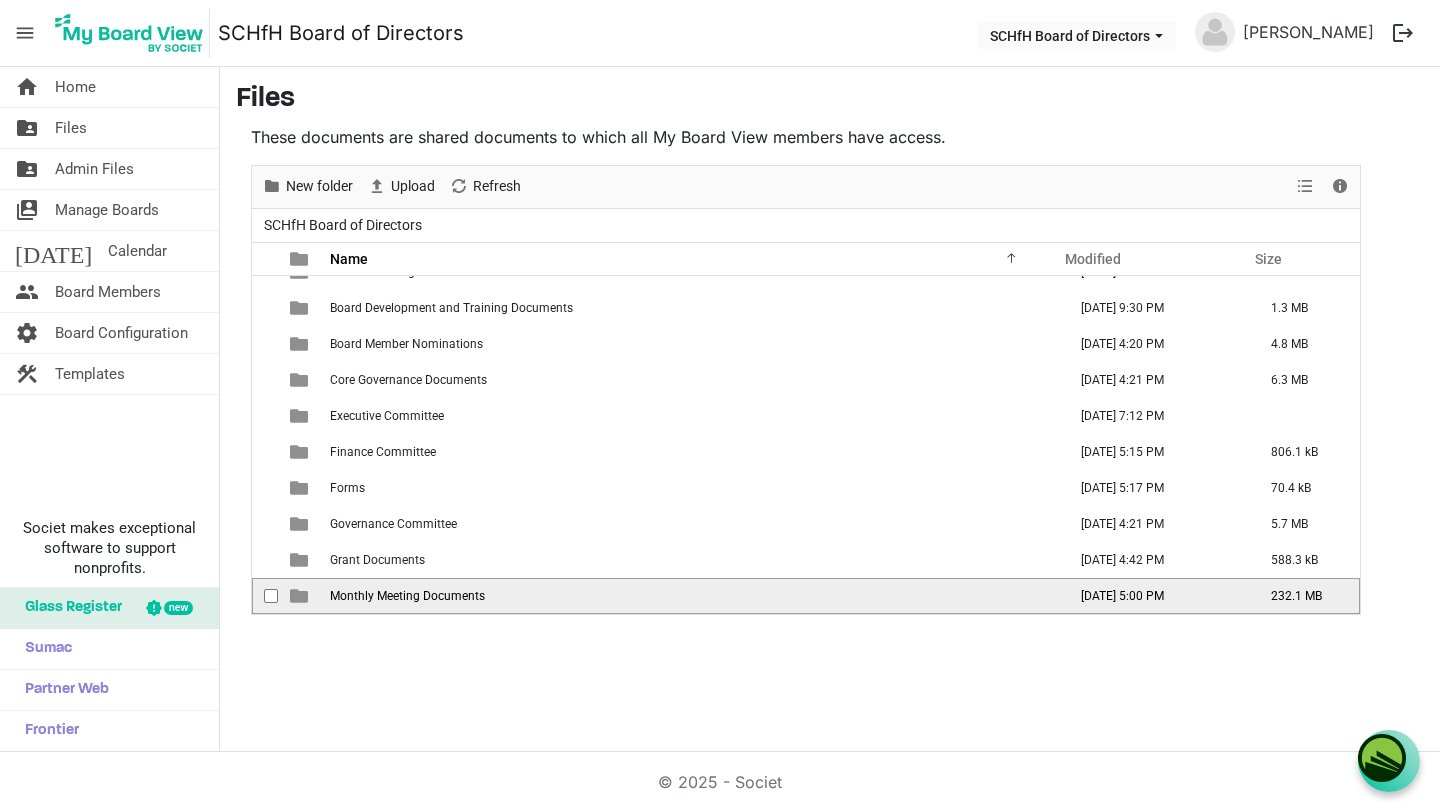 click on "Monthly Meeting Documents" at bounding box center [407, 596] 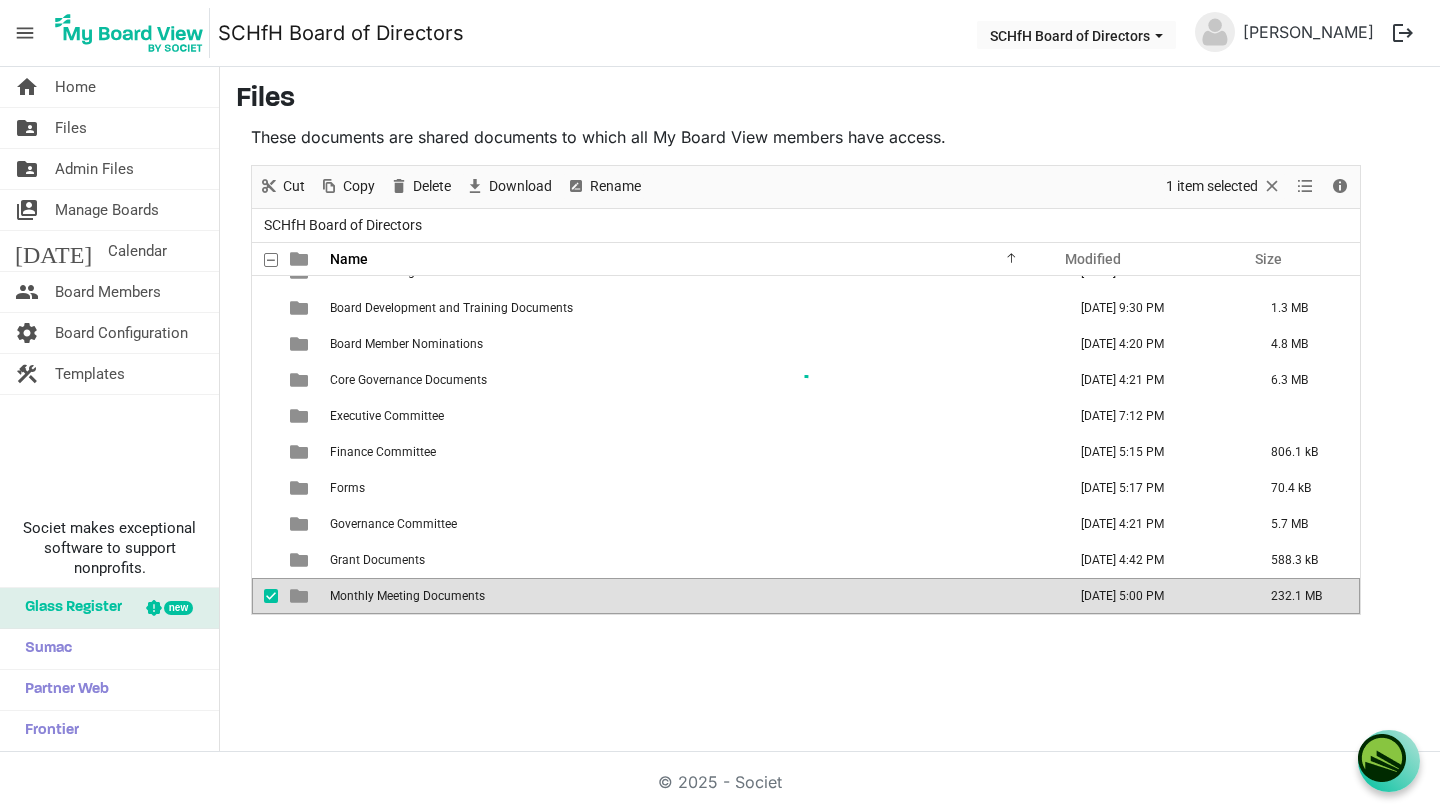 scroll, scrollTop: 0, scrollLeft: 0, axis: both 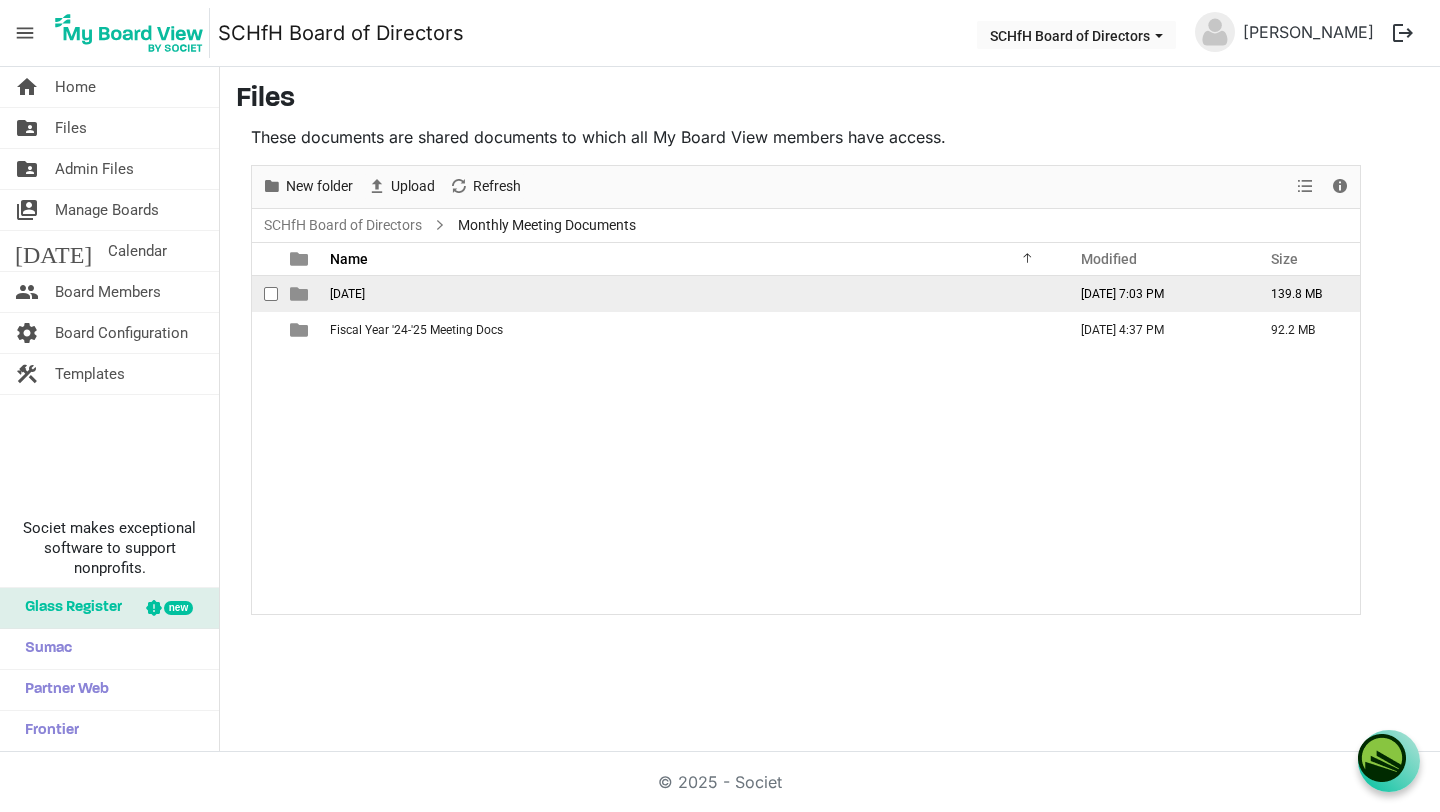 click on "[DATE]" at bounding box center [692, 294] 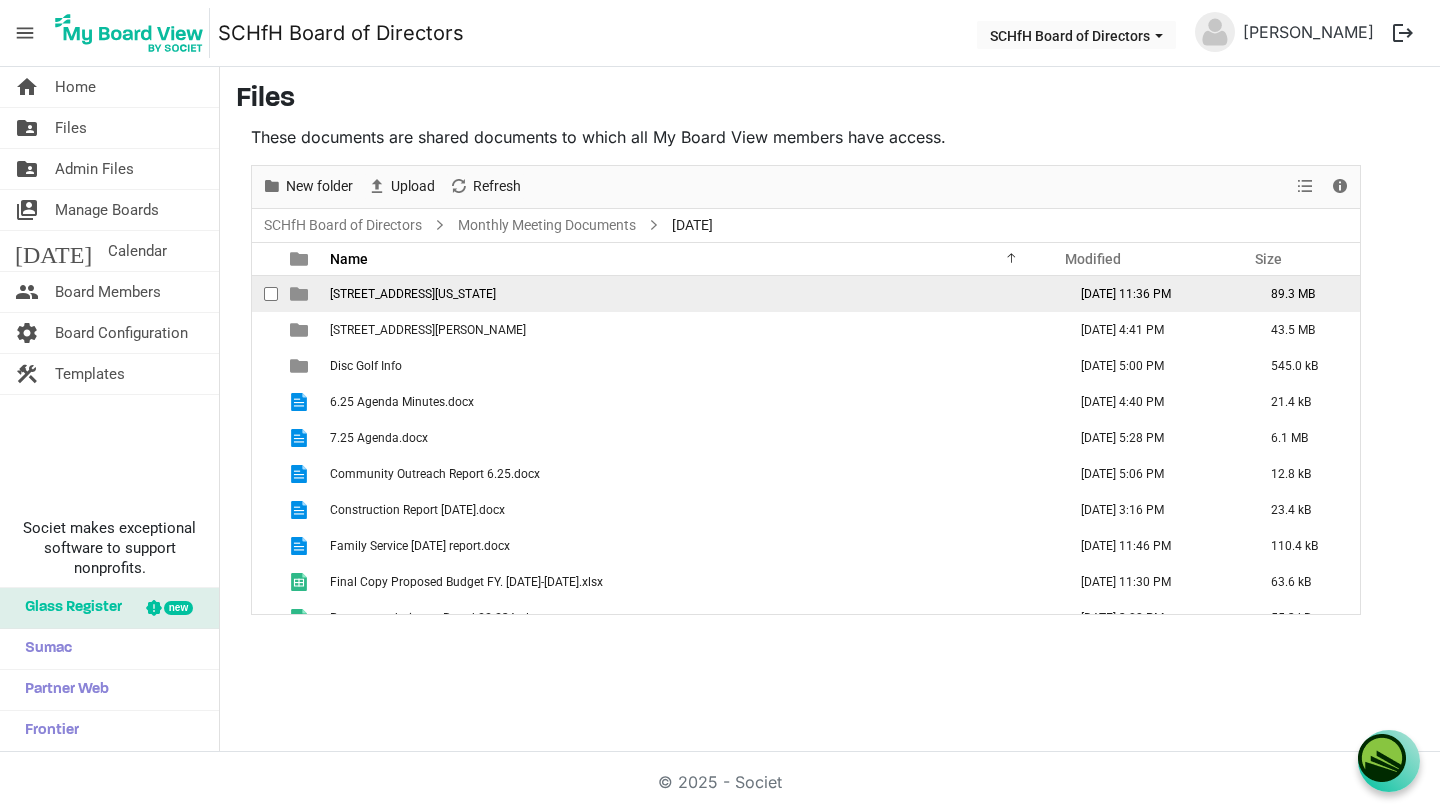 click on "[STREET_ADDRESS][US_STATE]" at bounding box center (692, 294) 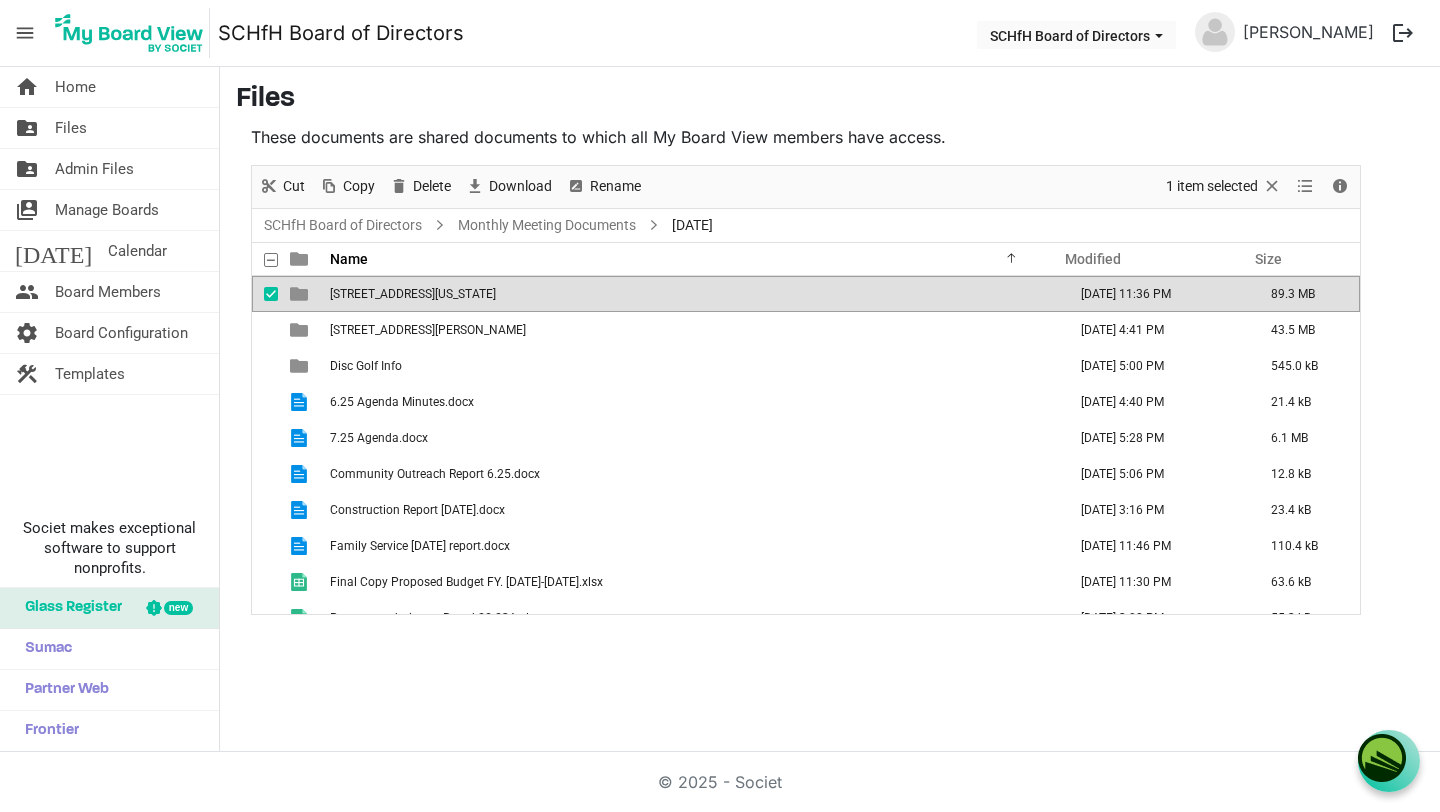click on "[STREET_ADDRESS][US_STATE]" at bounding box center [692, 294] 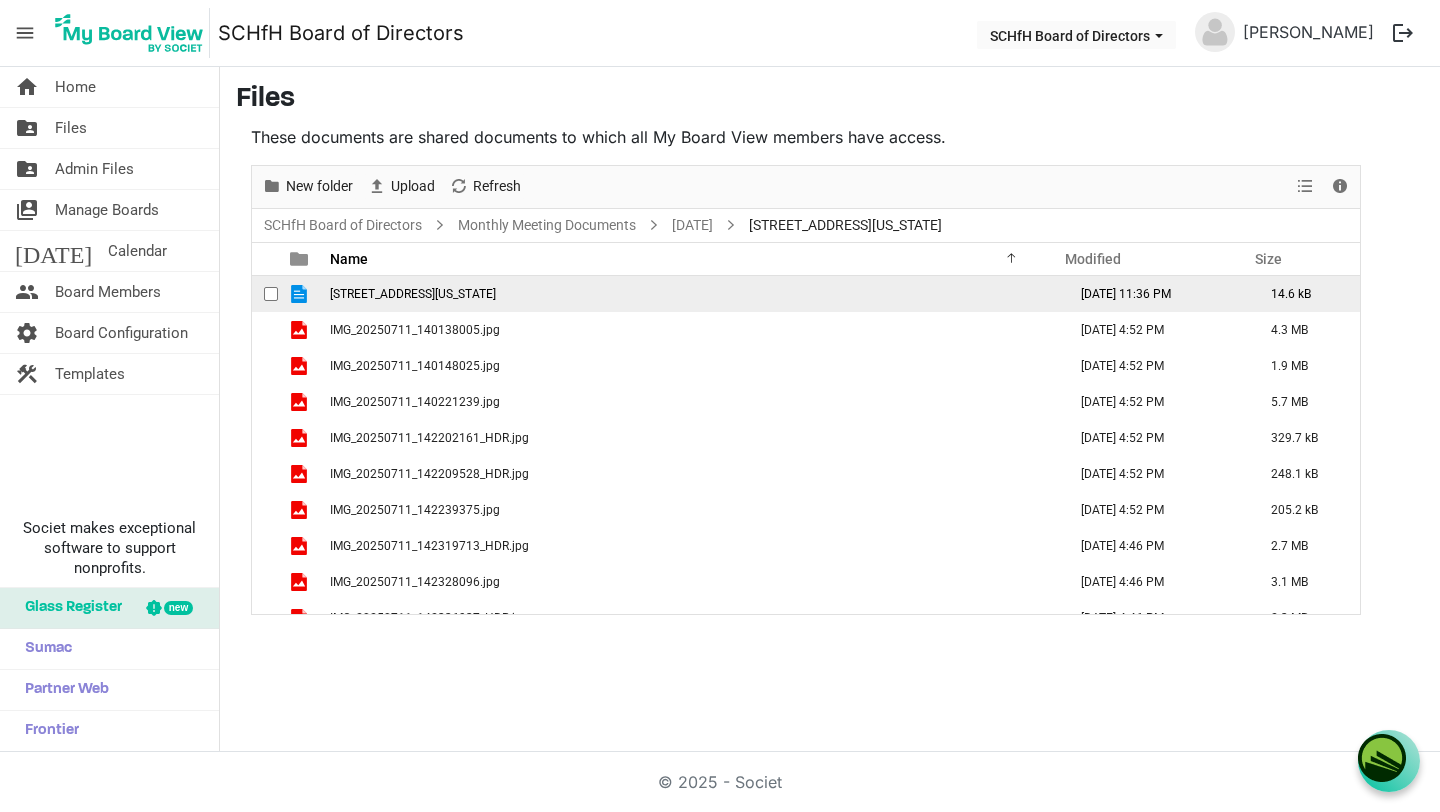 click on "11 W Washington St.docx" at bounding box center [692, 294] 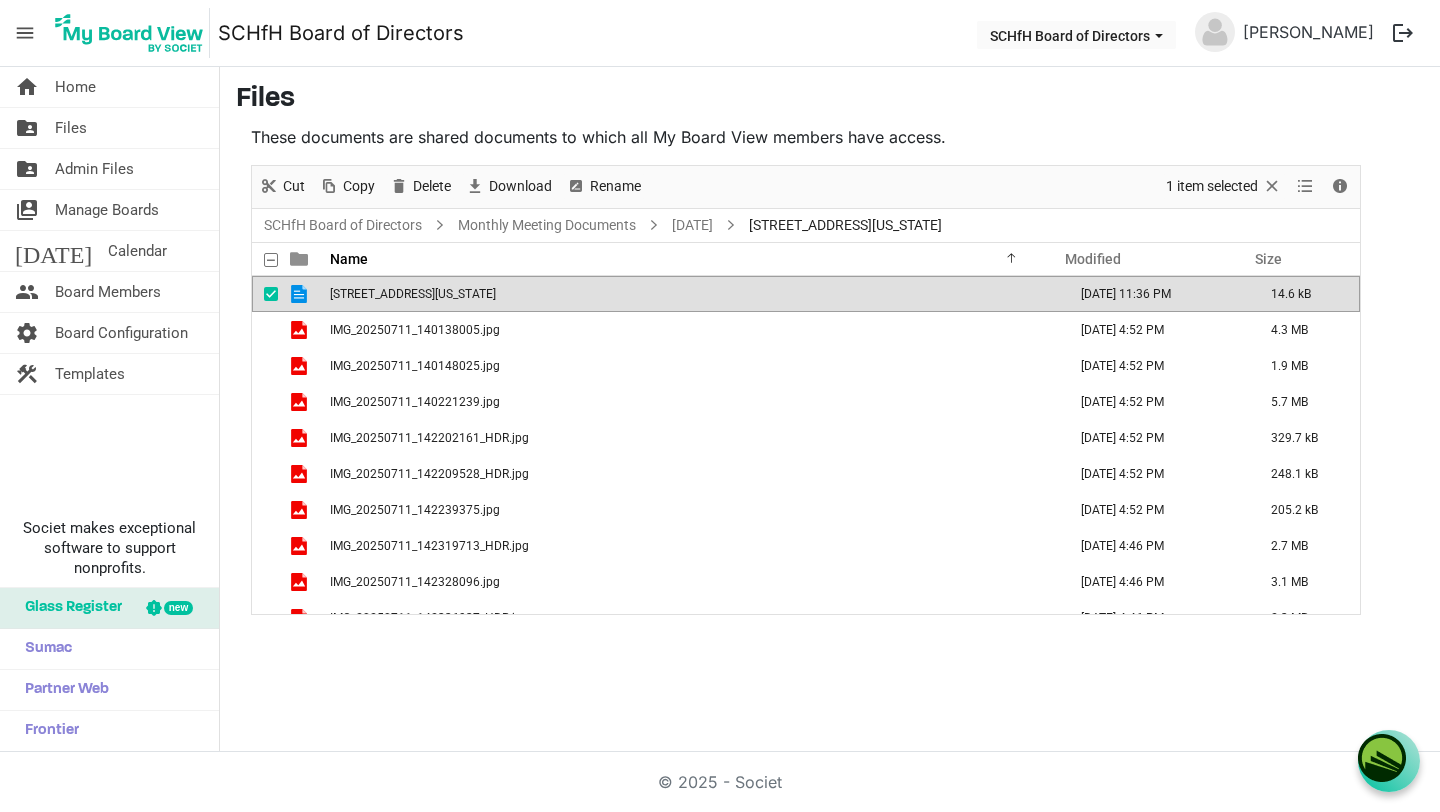 click on "11 W Washington St.docx" at bounding box center [692, 294] 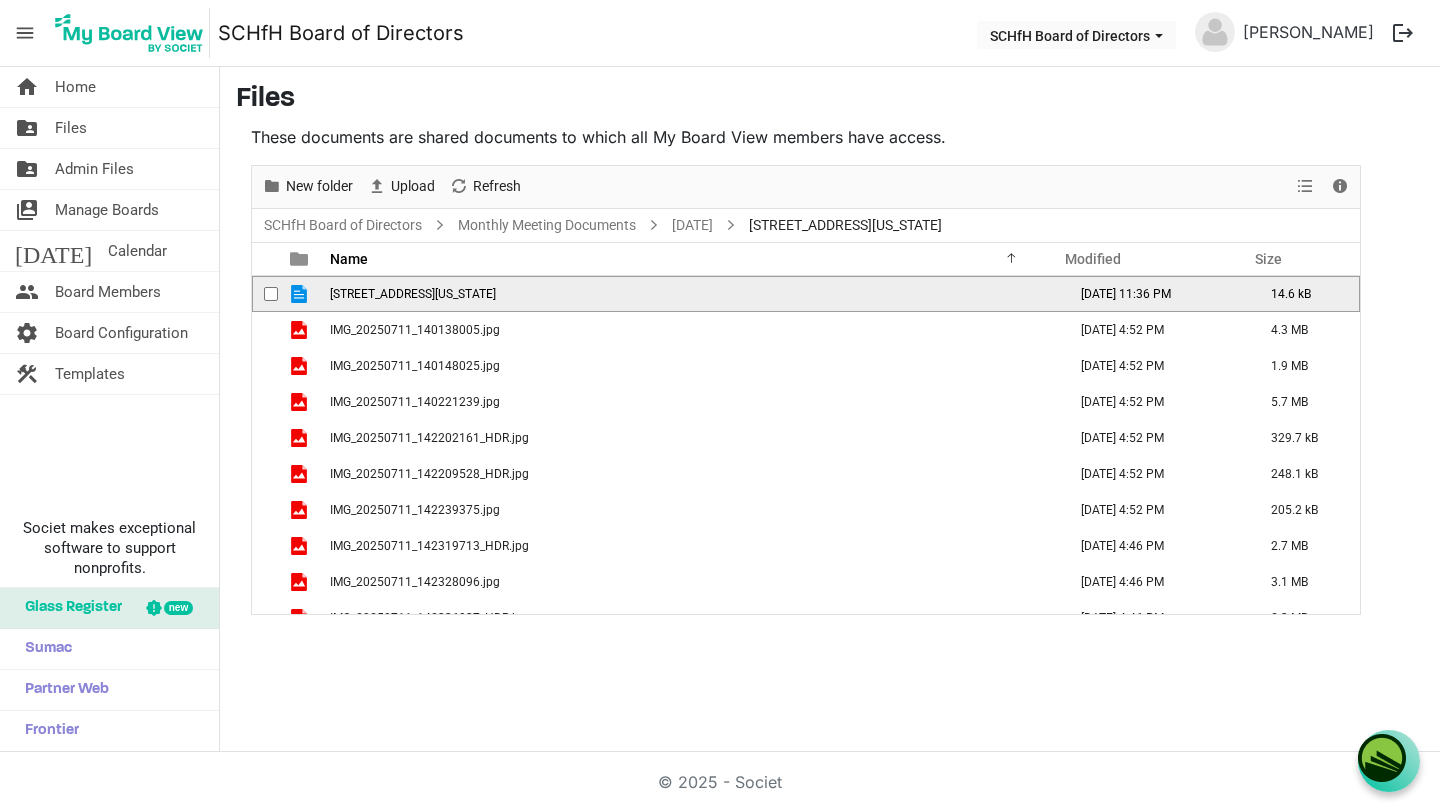 click on "11 W Washington St.docx" at bounding box center (692, 294) 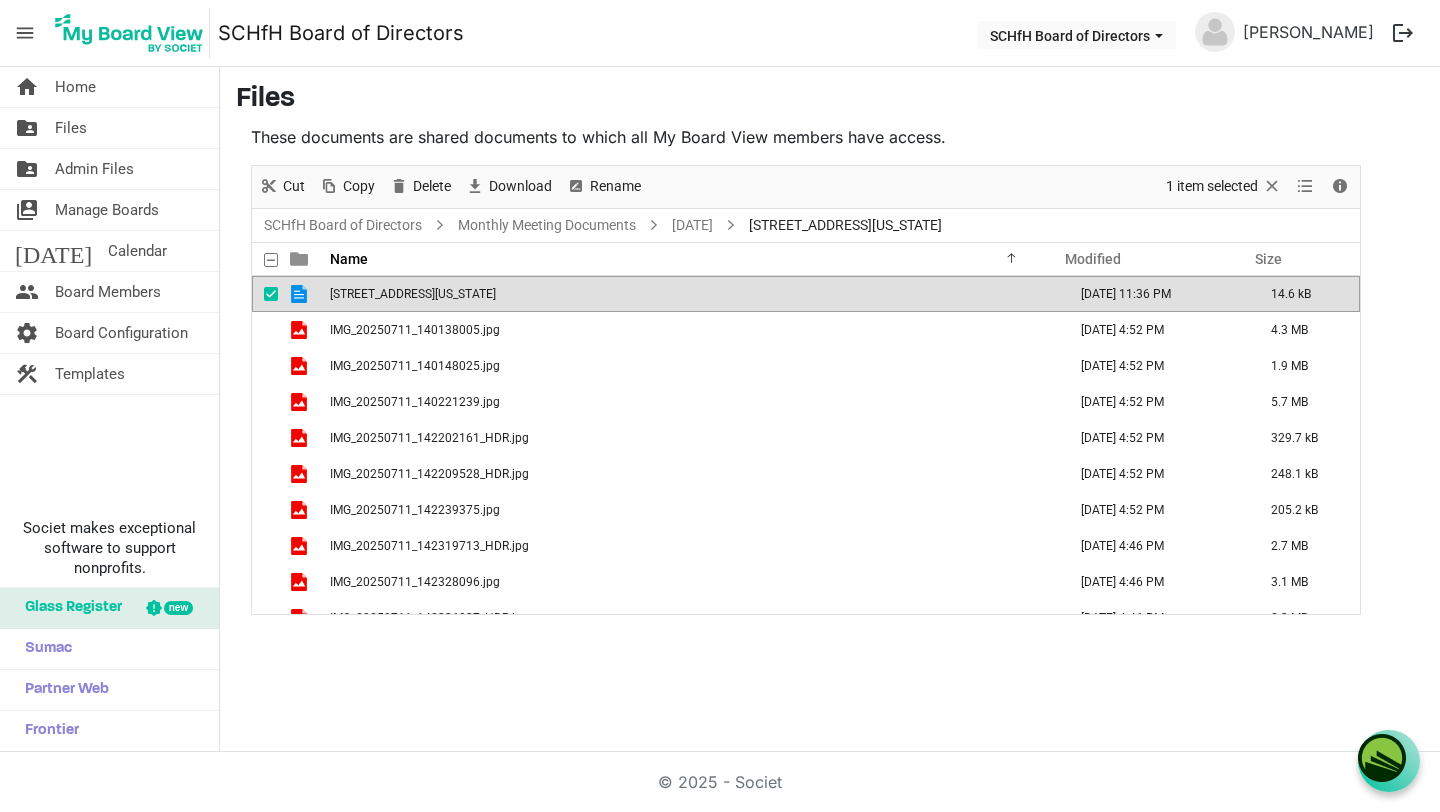 click at bounding box center [299, 294] 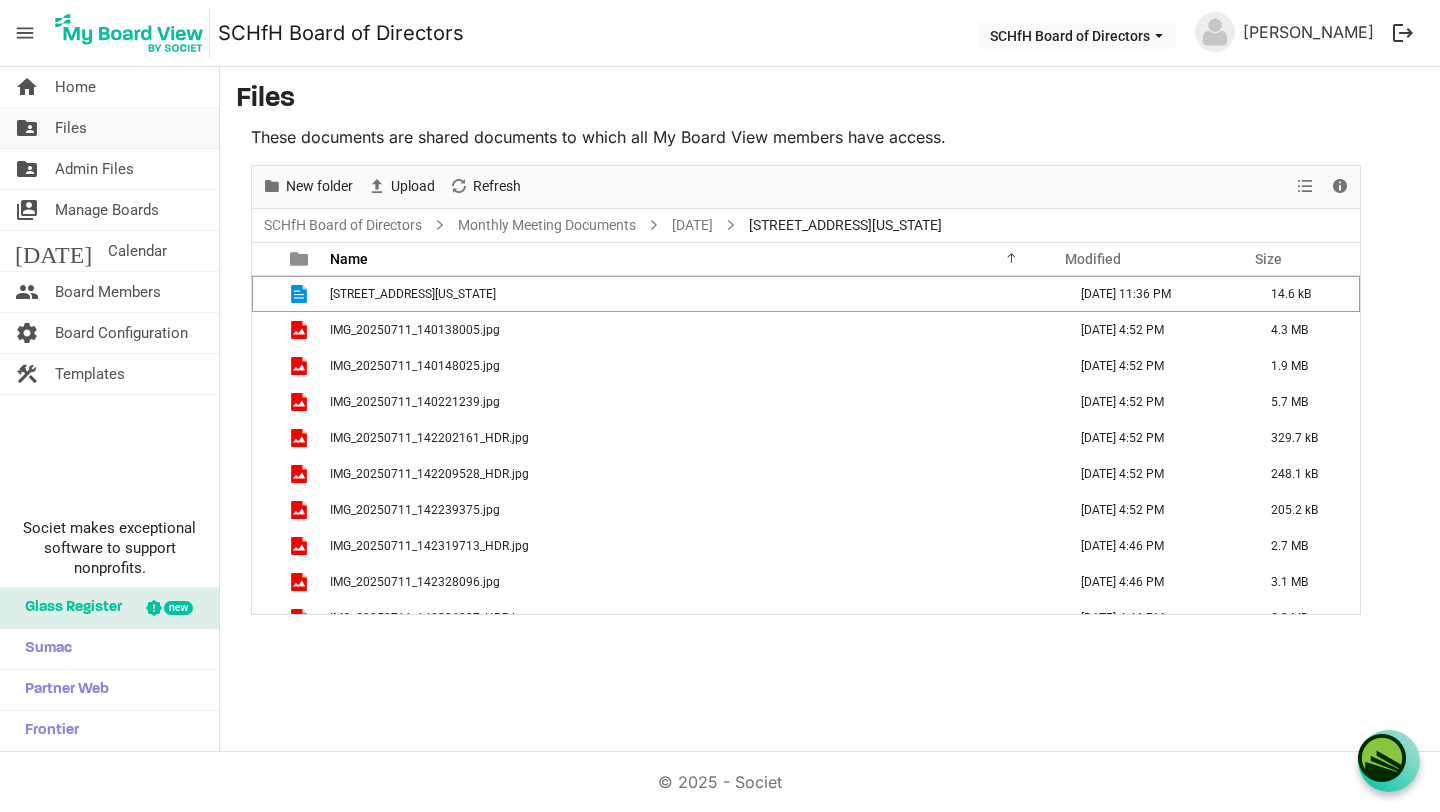 click on "Files" at bounding box center (71, 128) 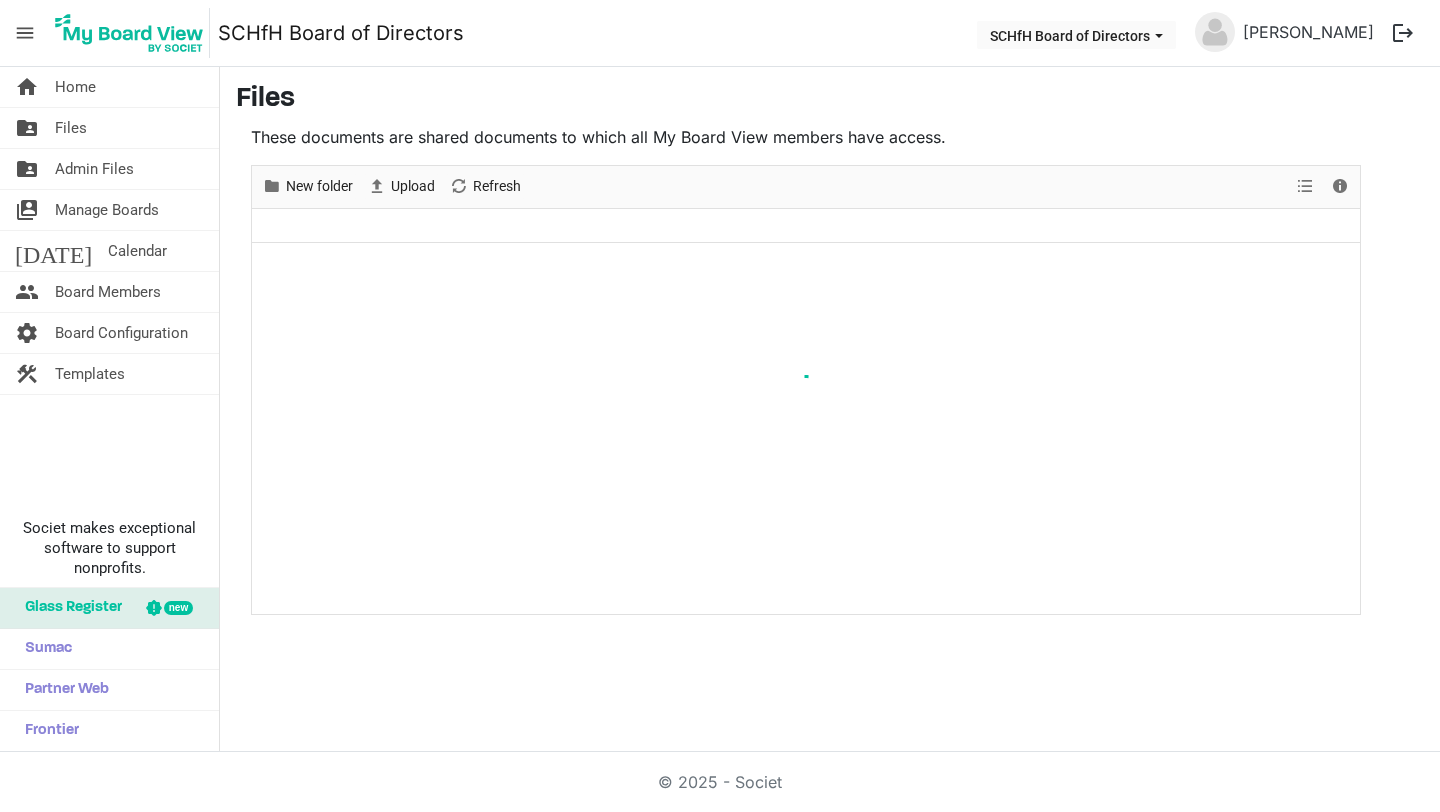 scroll, scrollTop: 0, scrollLeft: 0, axis: both 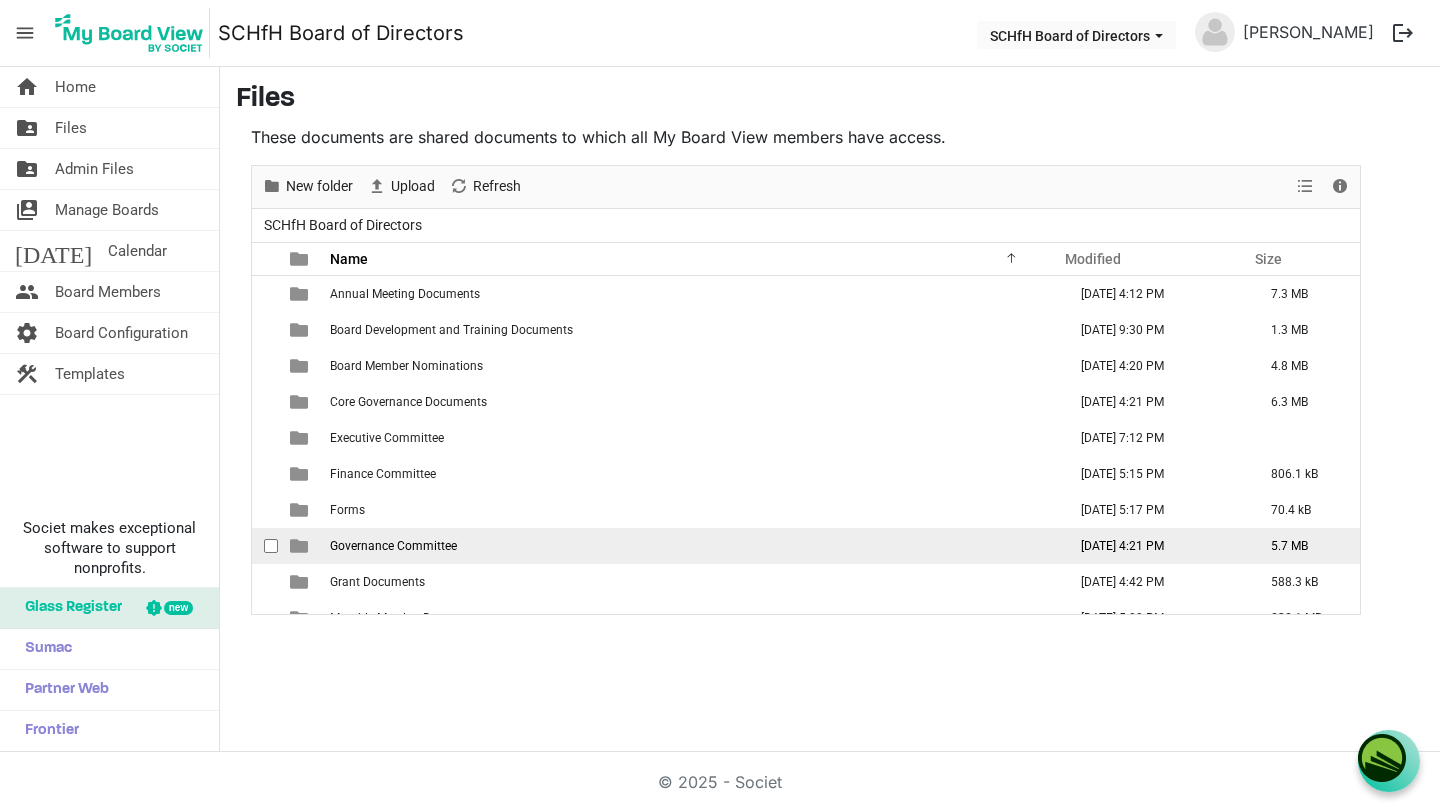 click on "Governance Committee" at bounding box center (692, 546) 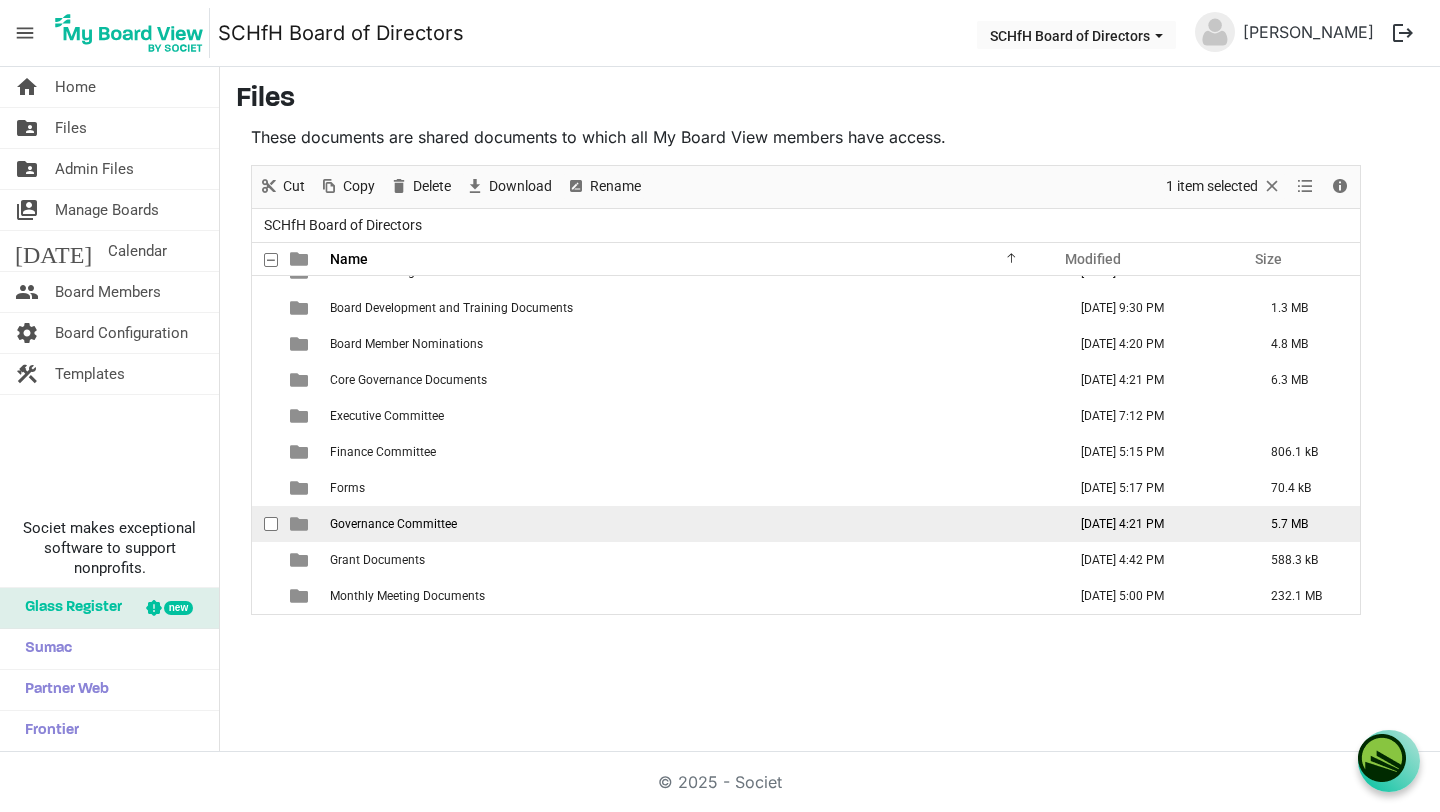 scroll, scrollTop: 58, scrollLeft: 0, axis: vertical 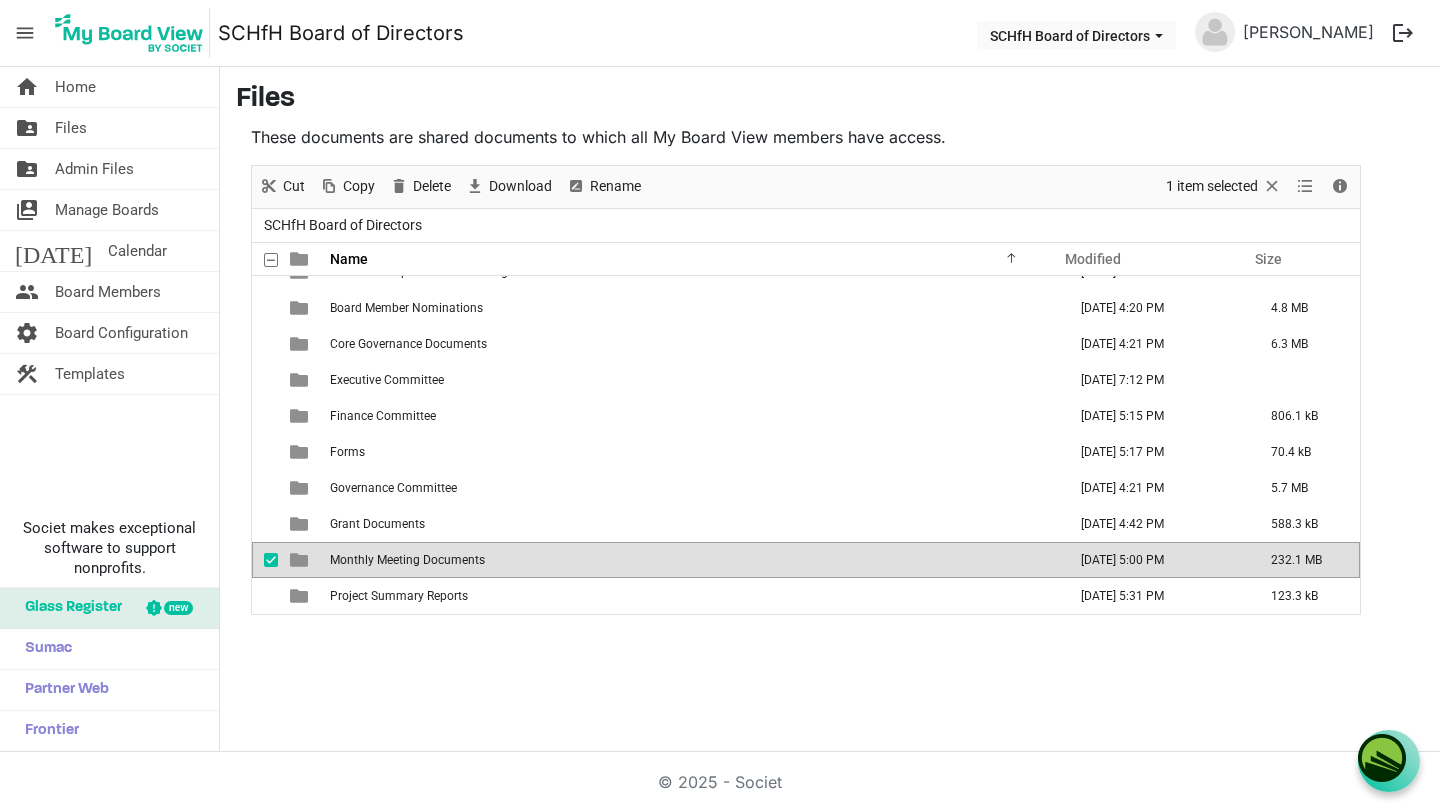 click on "Monthly Meeting Documents" at bounding box center [407, 560] 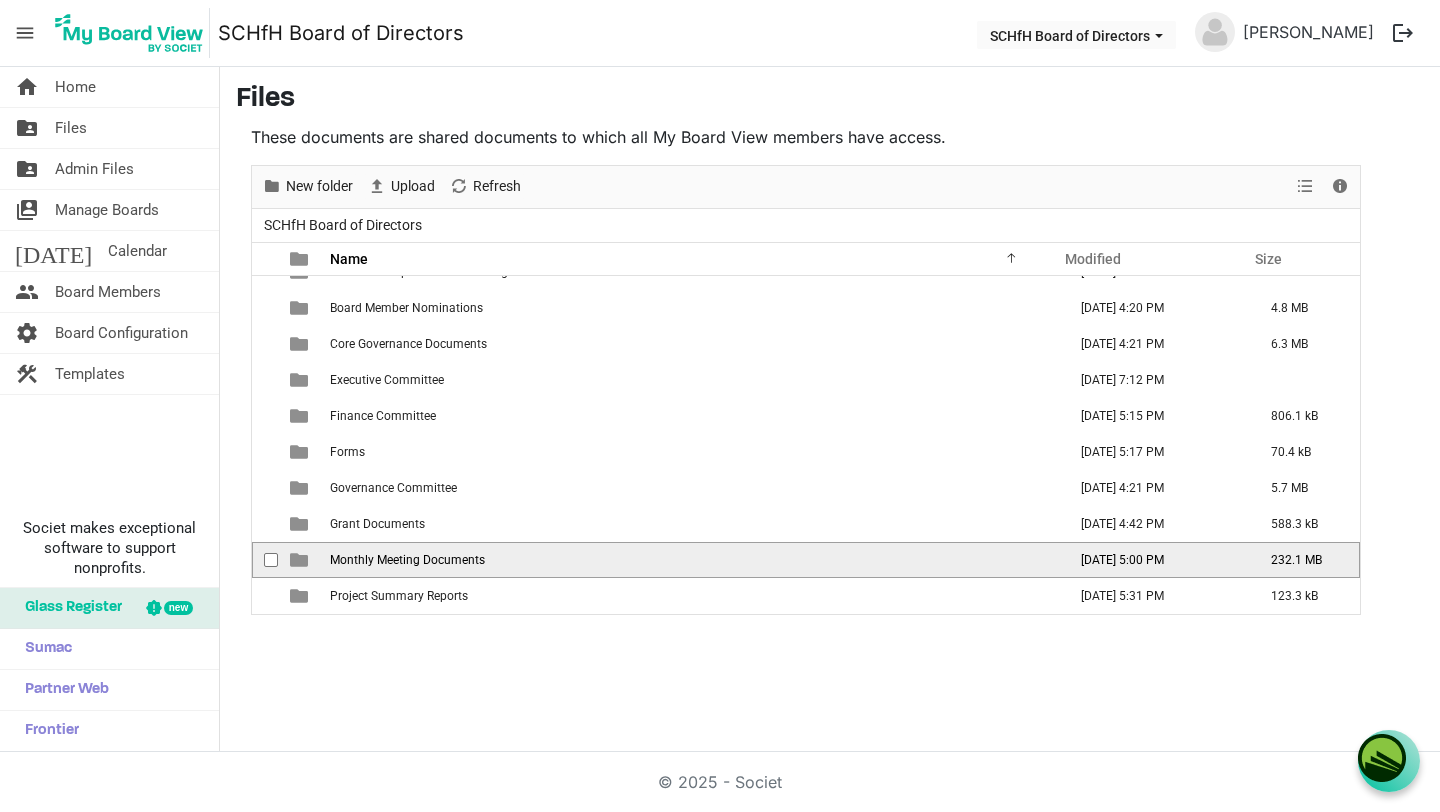 click on "Monthly Meeting Documents" at bounding box center [407, 560] 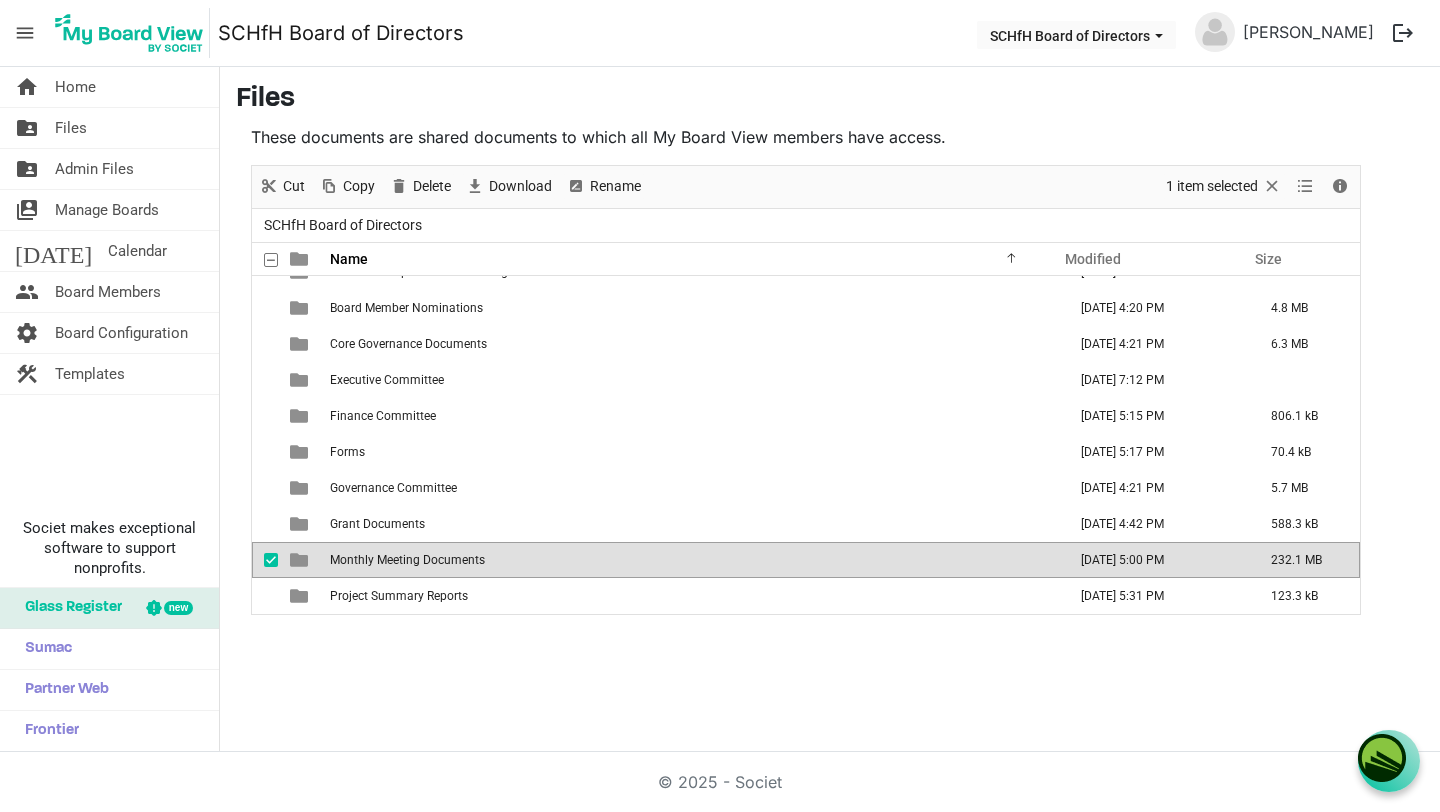 click on "Monthly Meeting Documents" at bounding box center (407, 560) 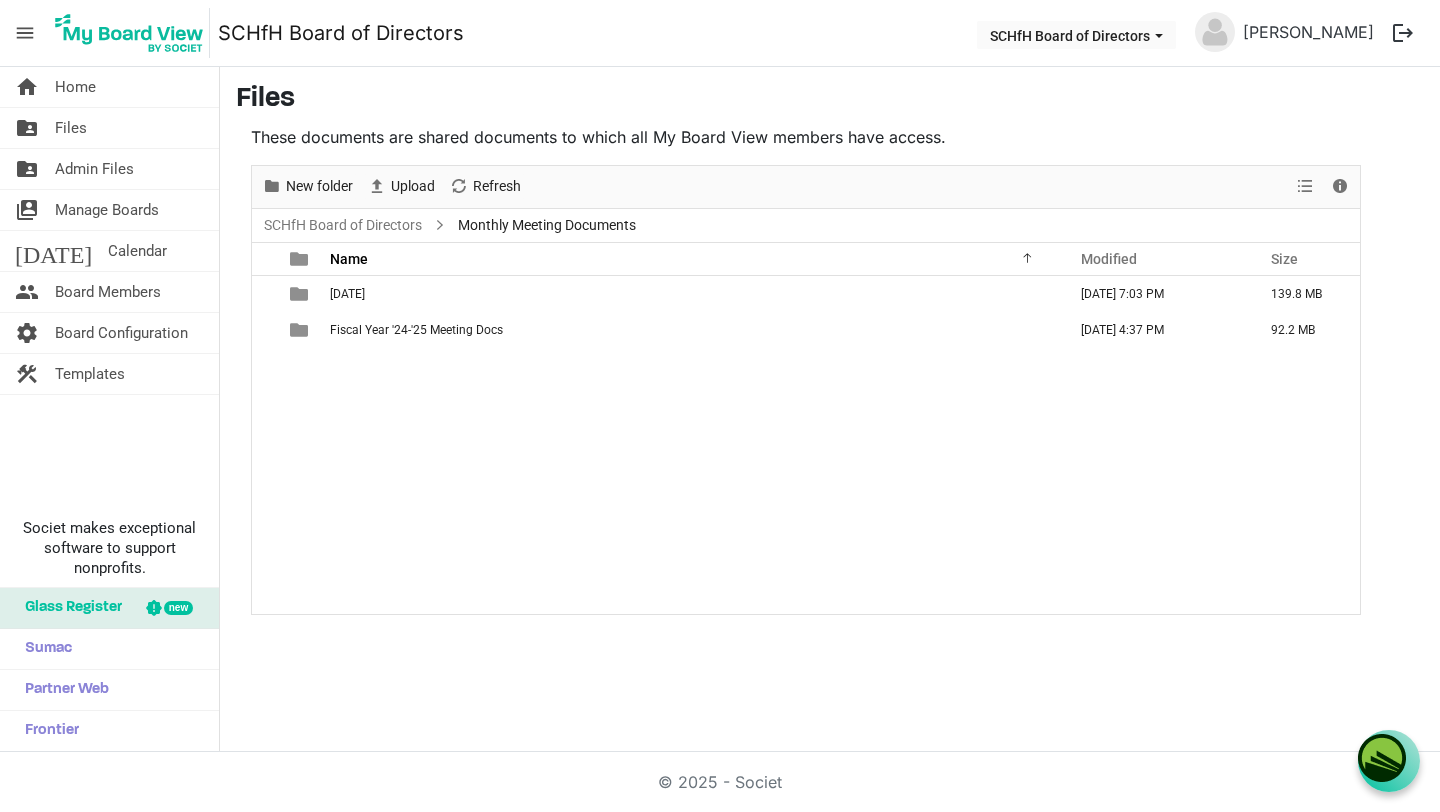 scroll, scrollTop: 0, scrollLeft: 0, axis: both 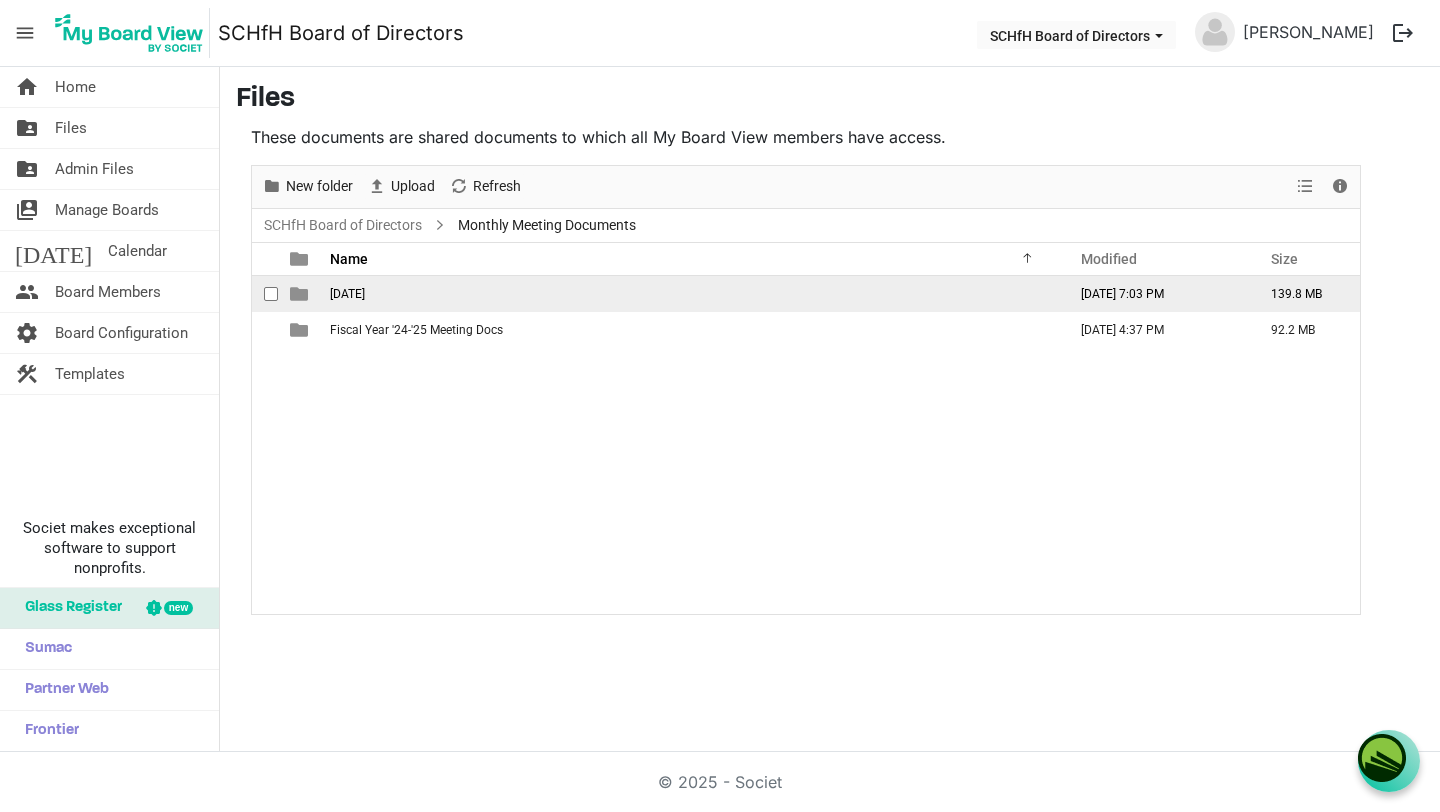 click on "[DATE]" at bounding box center [692, 294] 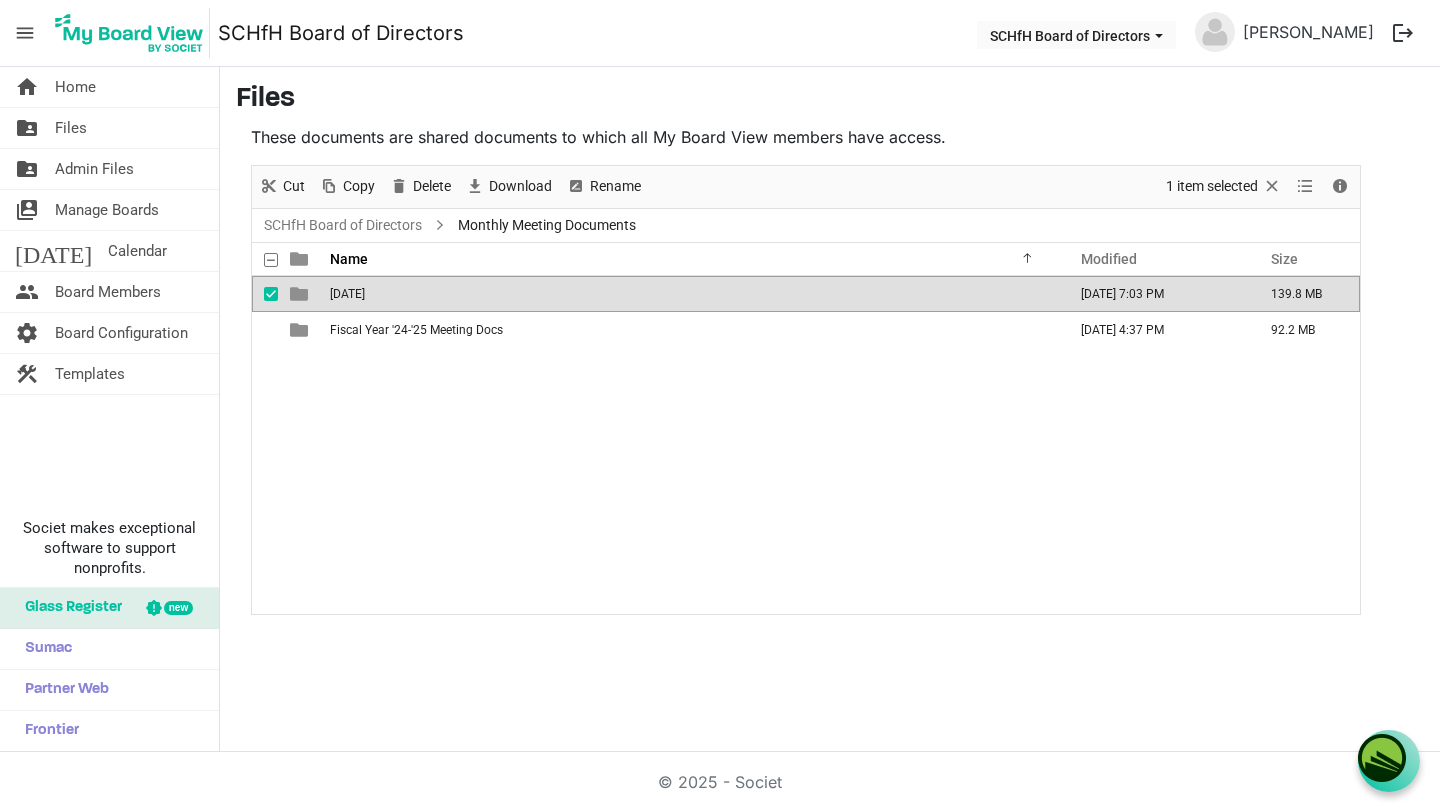 click on "[DATE]" at bounding box center [692, 294] 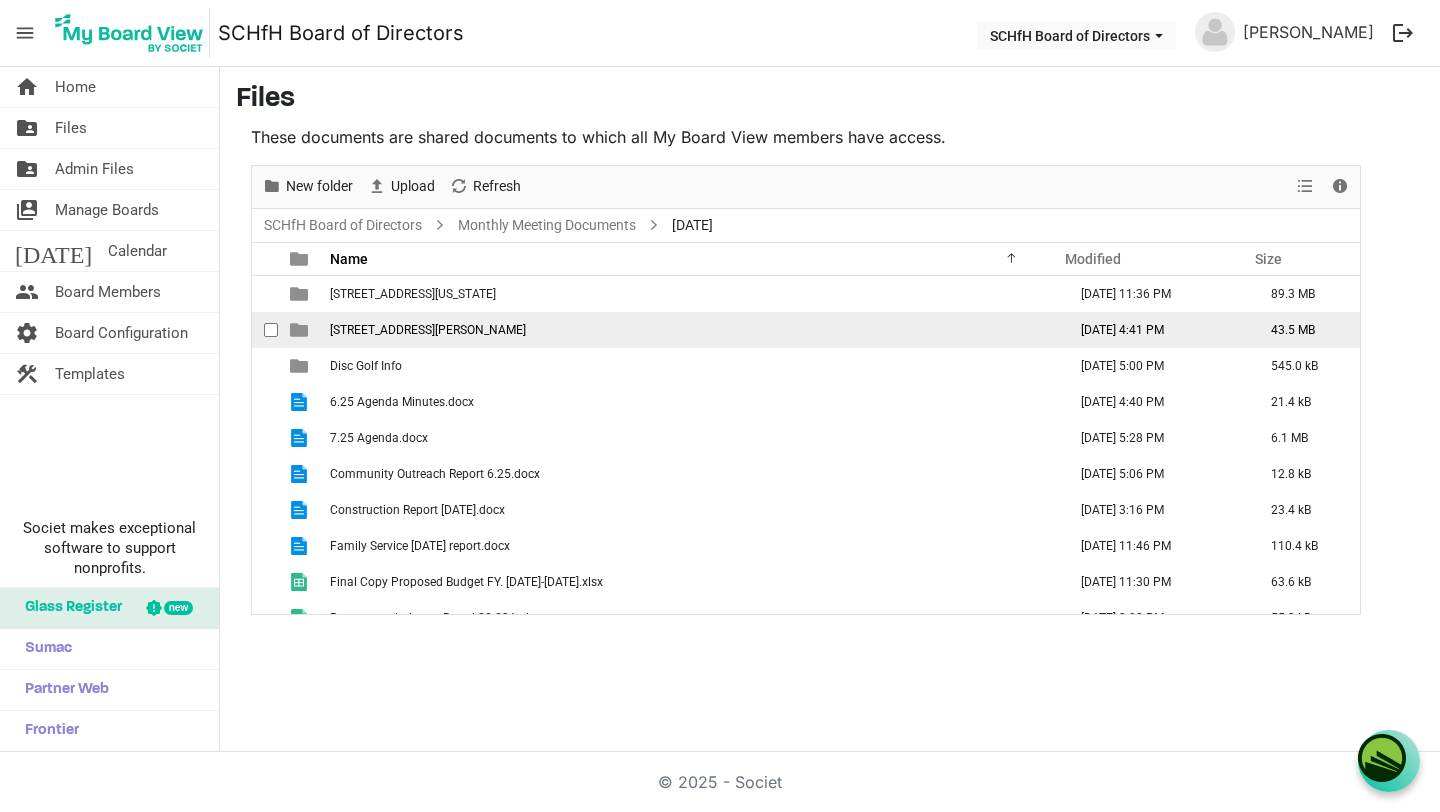 click on "[STREET_ADDRESS][PERSON_NAME]" at bounding box center [428, 330] 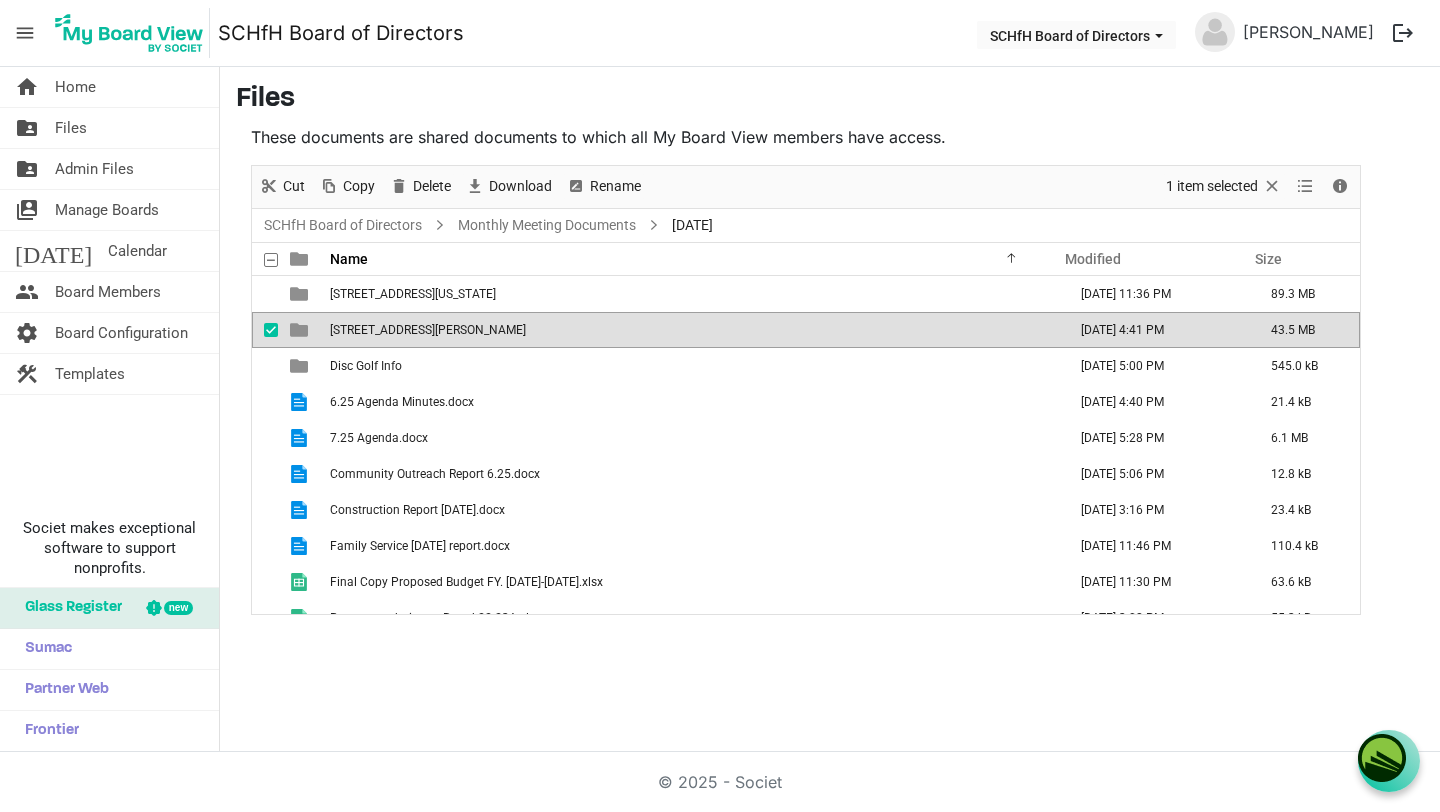 click on "[STREET_ADDRESS][PERSON_NAME]" at bounding box center (428, 330) 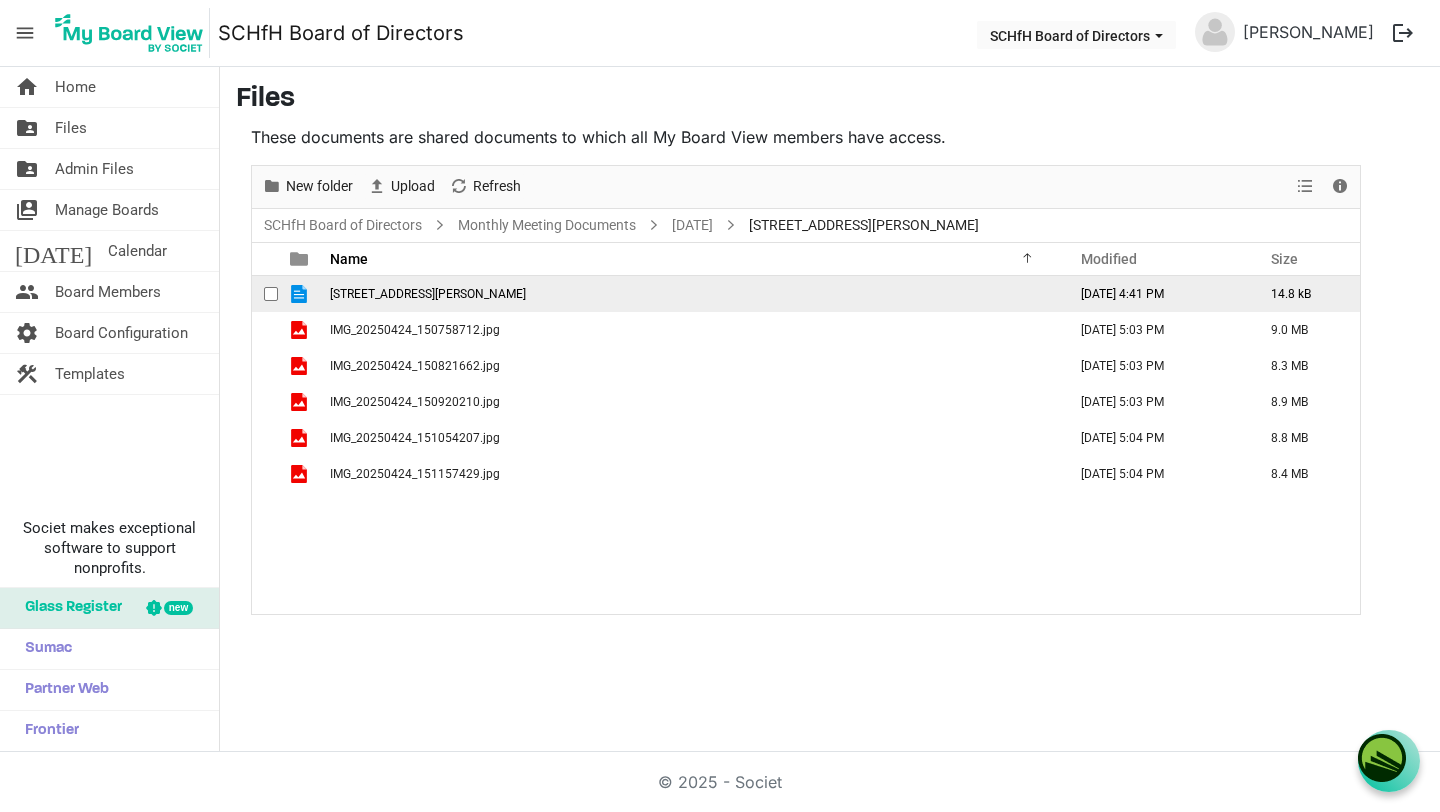 click on "[STREET_ADDRESS][PERSON_NAME]" at bounding box center (692, 294) 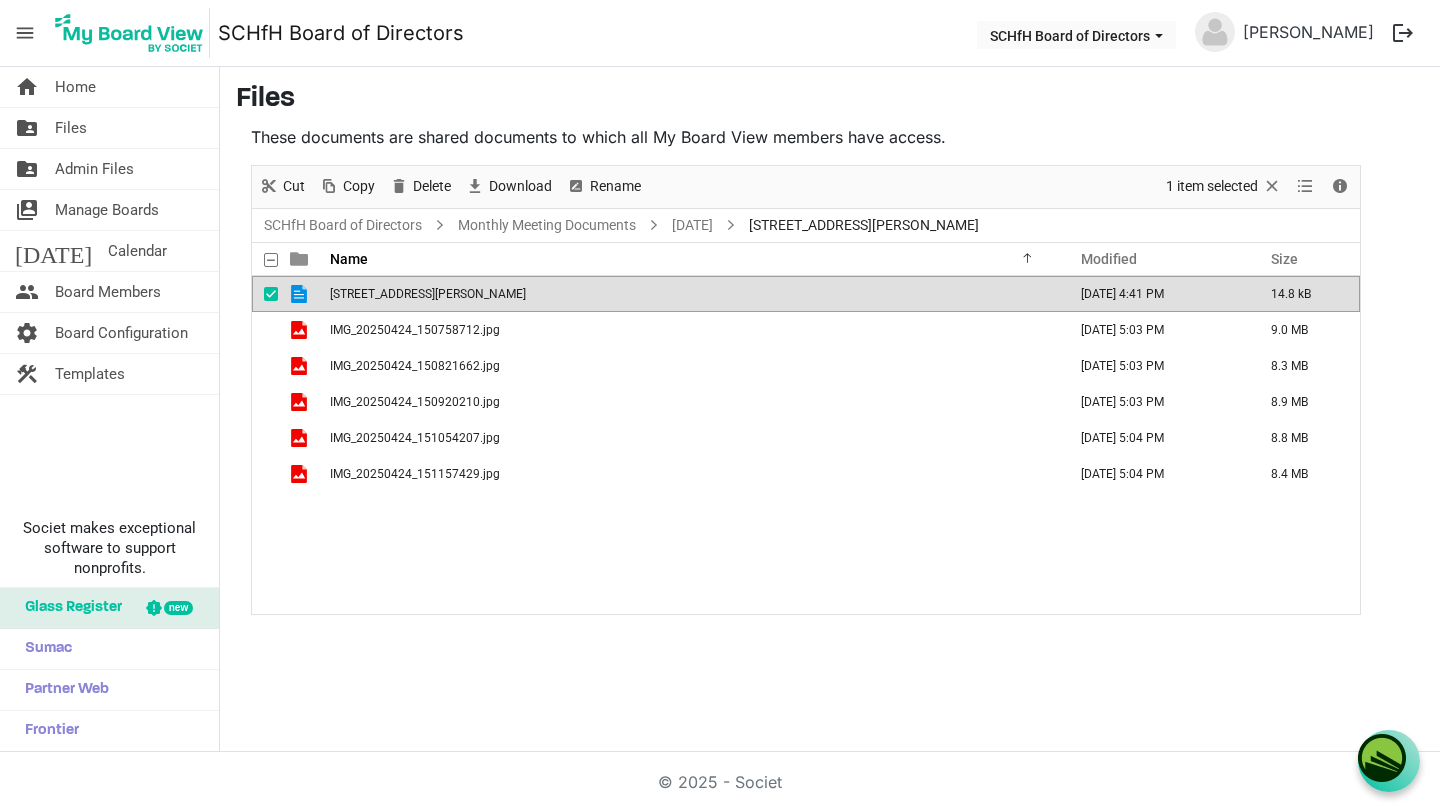 click on "[STREET_ADDRESS][PERSON_NAME]" at bounding box center (692, 294) 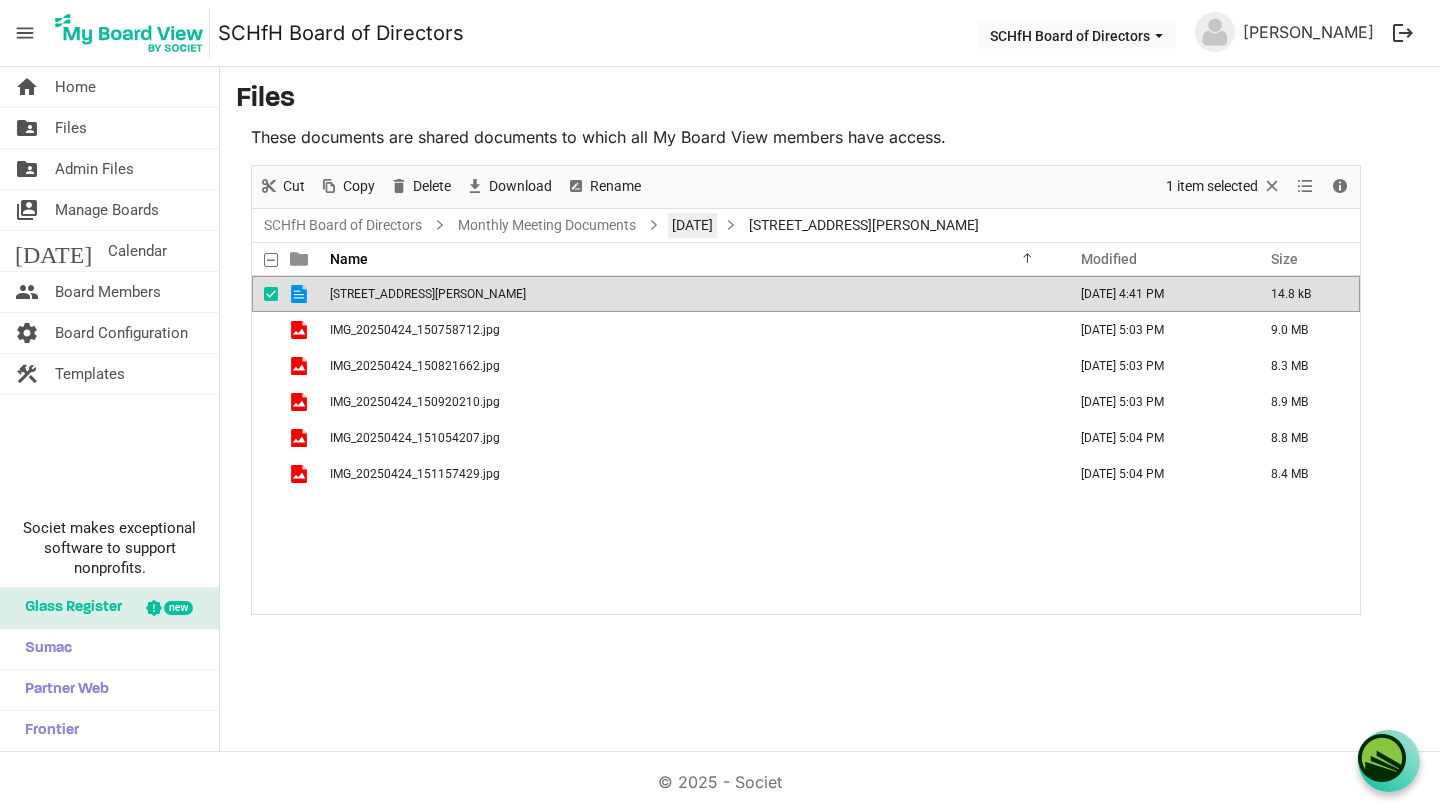 click on "[DATE]" at bounding box center (692, 225) 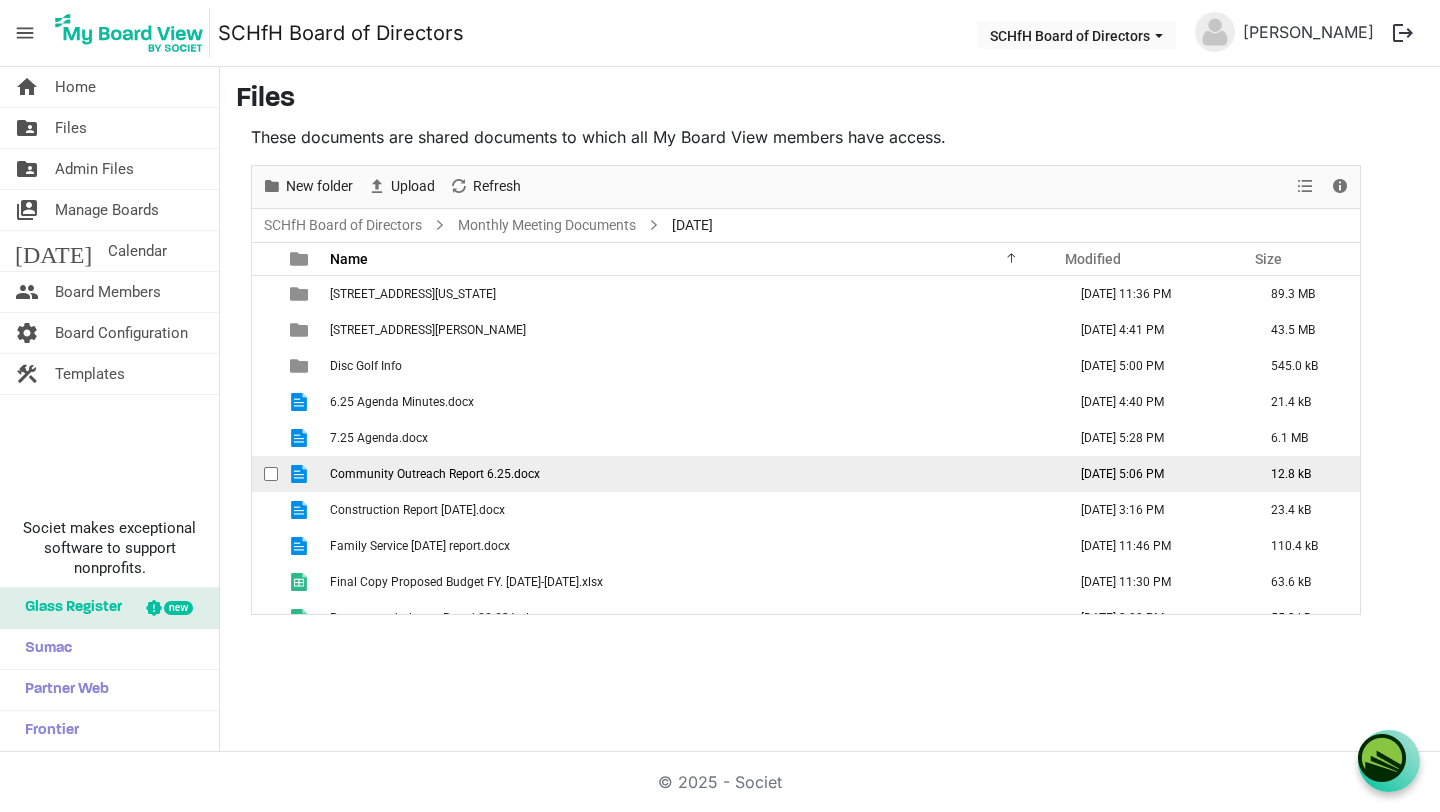 click on "Community Outreach Report 6.25.docx" at bounding box center (692, 474) 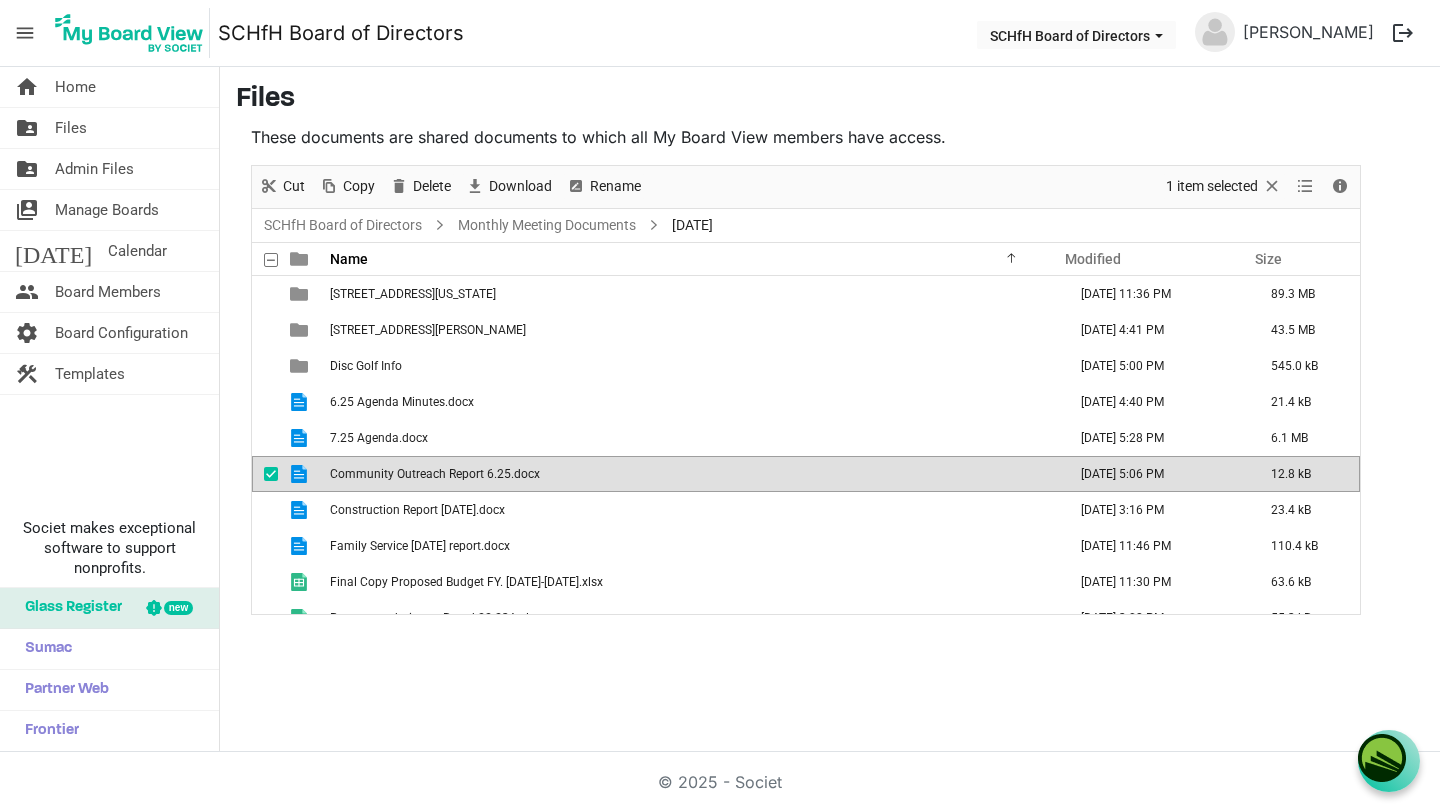 click on "Community Outreach Report 6.25.docx" at bounding box center (692, 474) 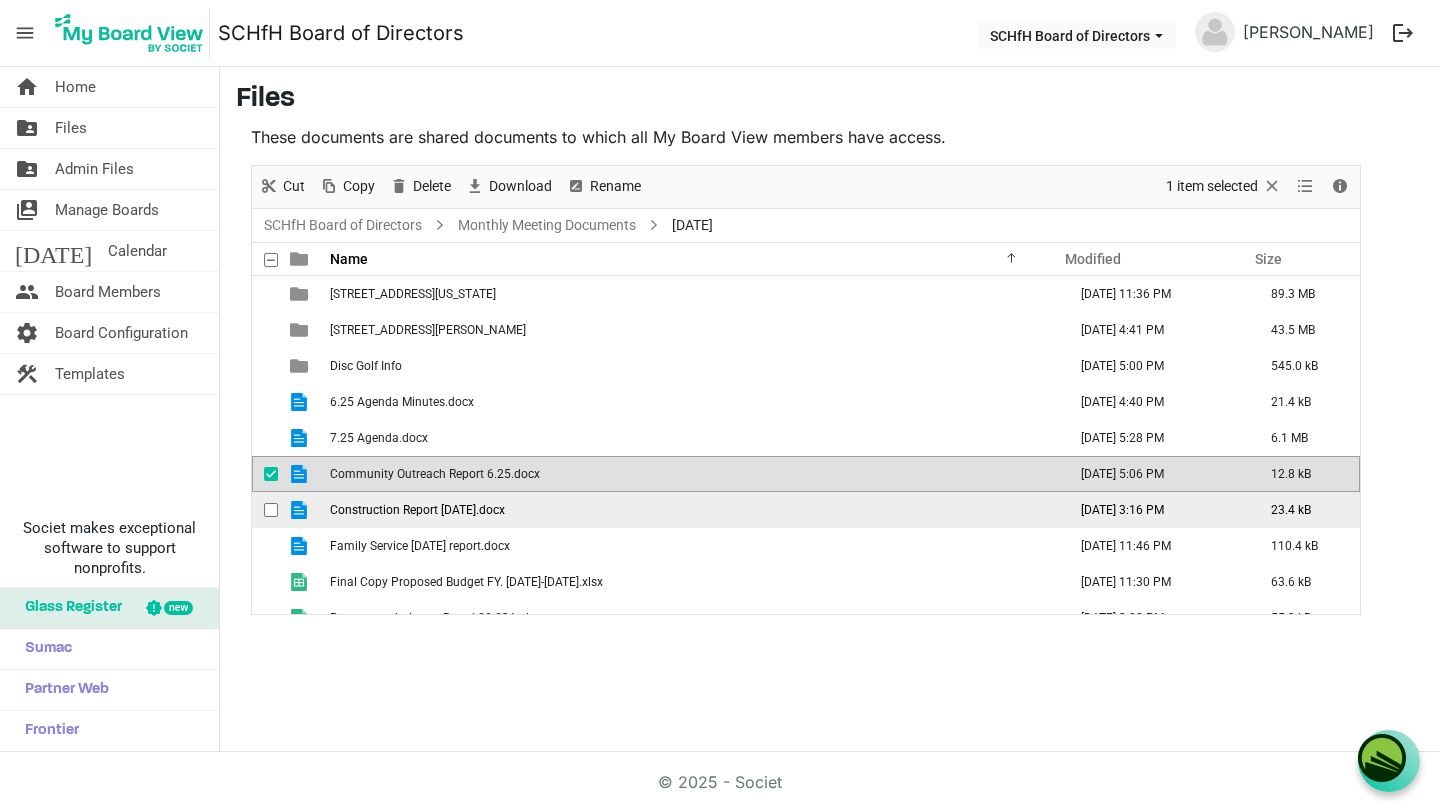 click on "Construction Report [DATE].docx" at bounding box center [417, 510] 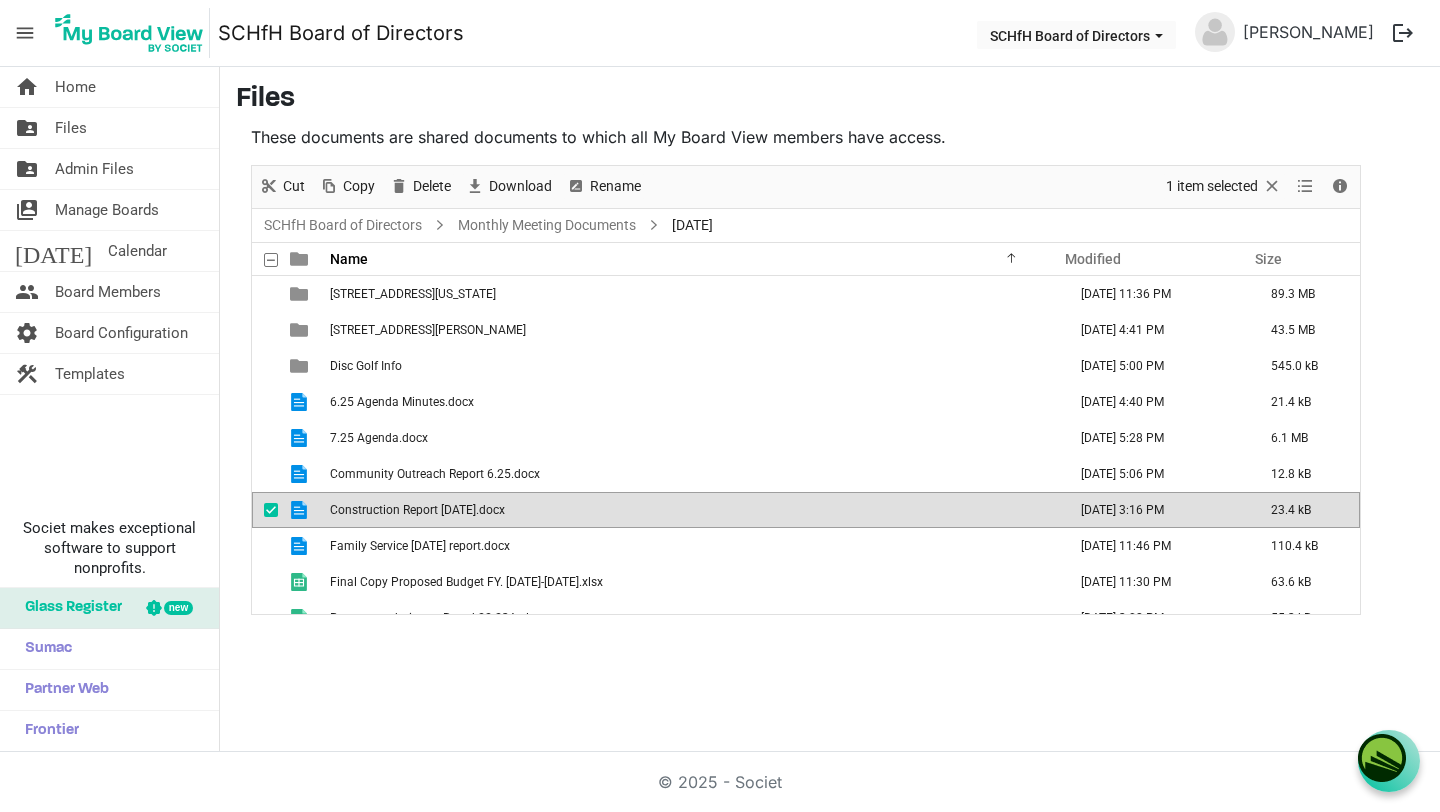 click on "Construction Report [DATE].docx" at bounding box center (417, 510) 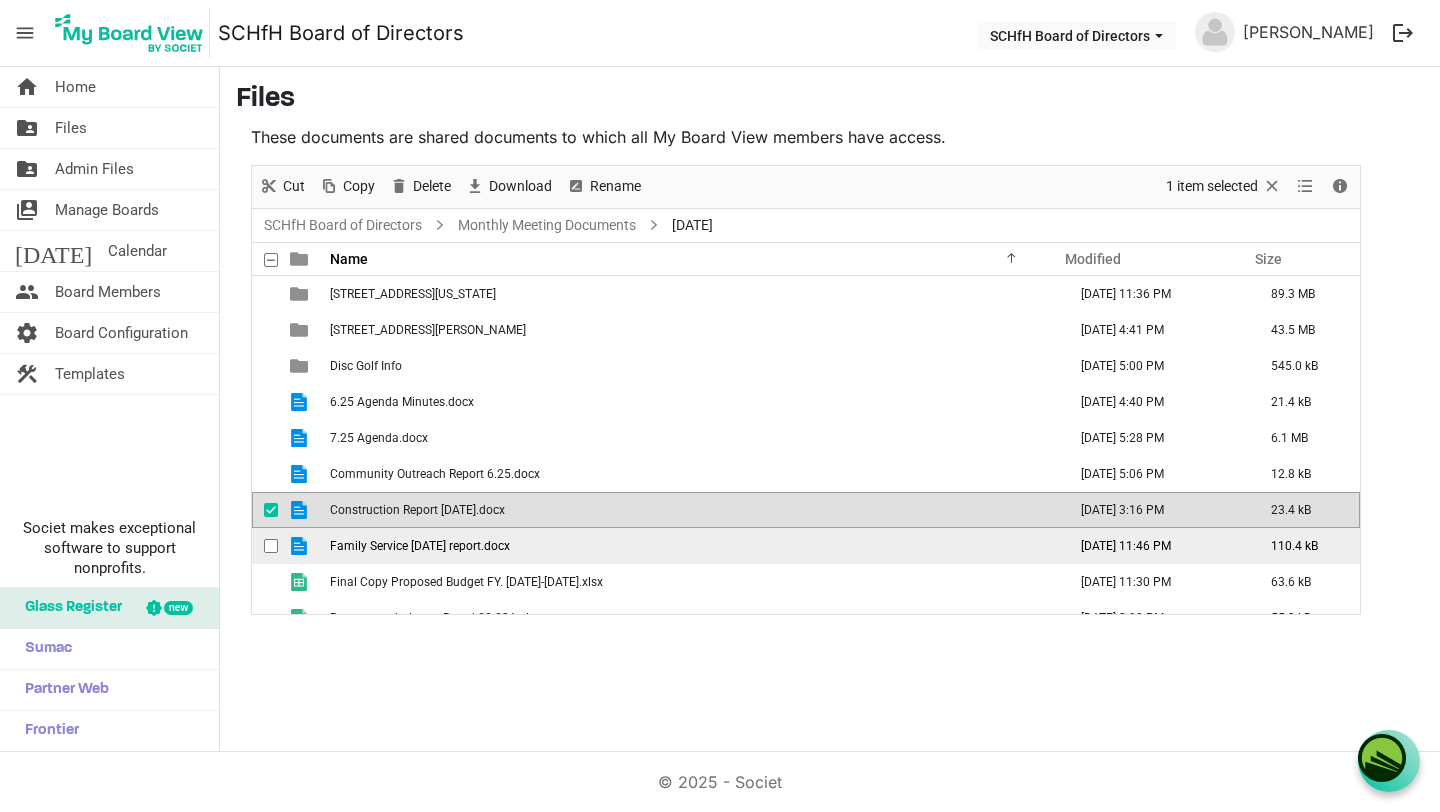 click on "Family Service [DATE] report.docx" at bounding box center (692, 546) 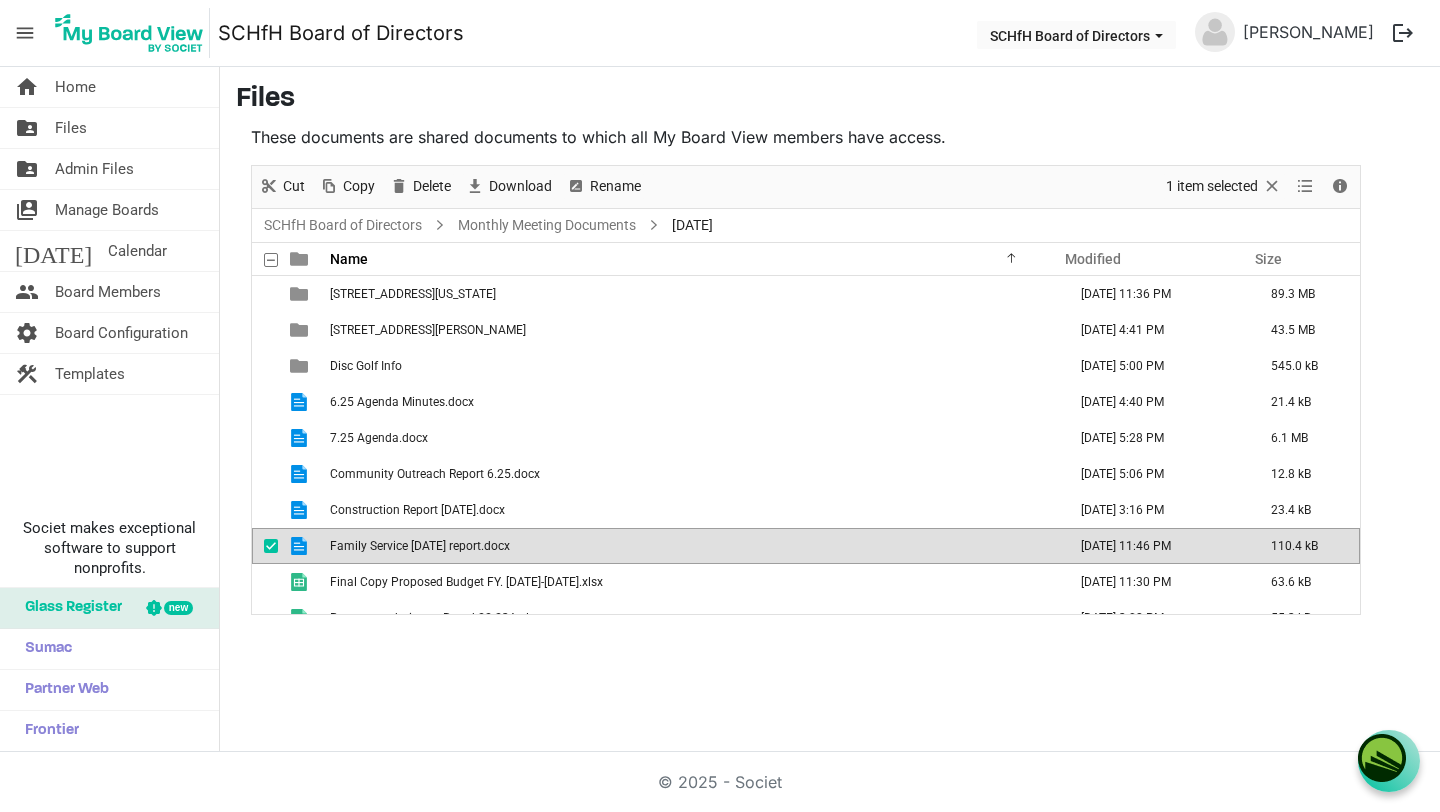 click on "Family Service [DATE] report.docx" at bounding box center (692, 546) 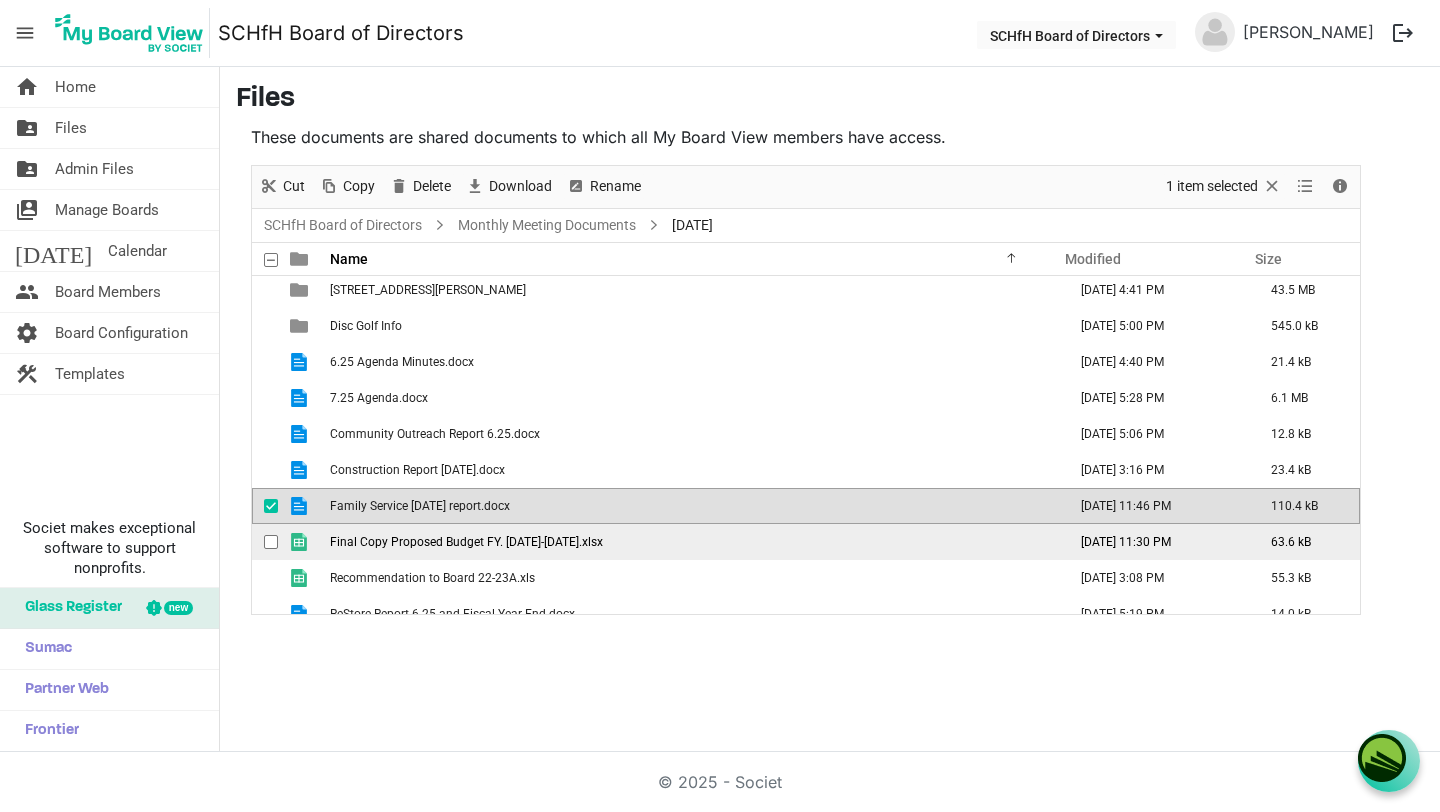 scroll, scrollTop: 58, scrollLeft: 0, axis: vertical 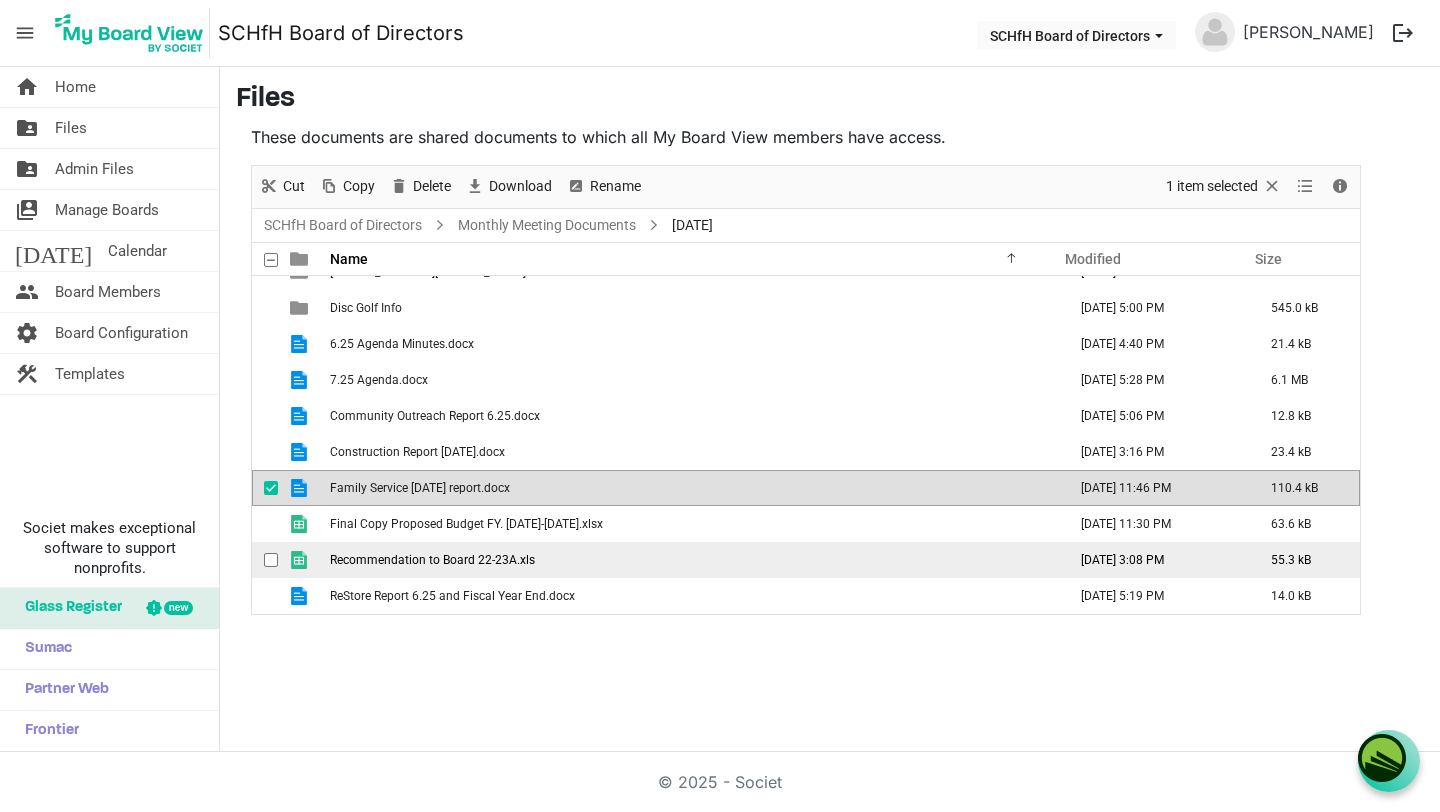 click on "Recommendation to Board 22-23A.xls" at bounding box center [432, 560] 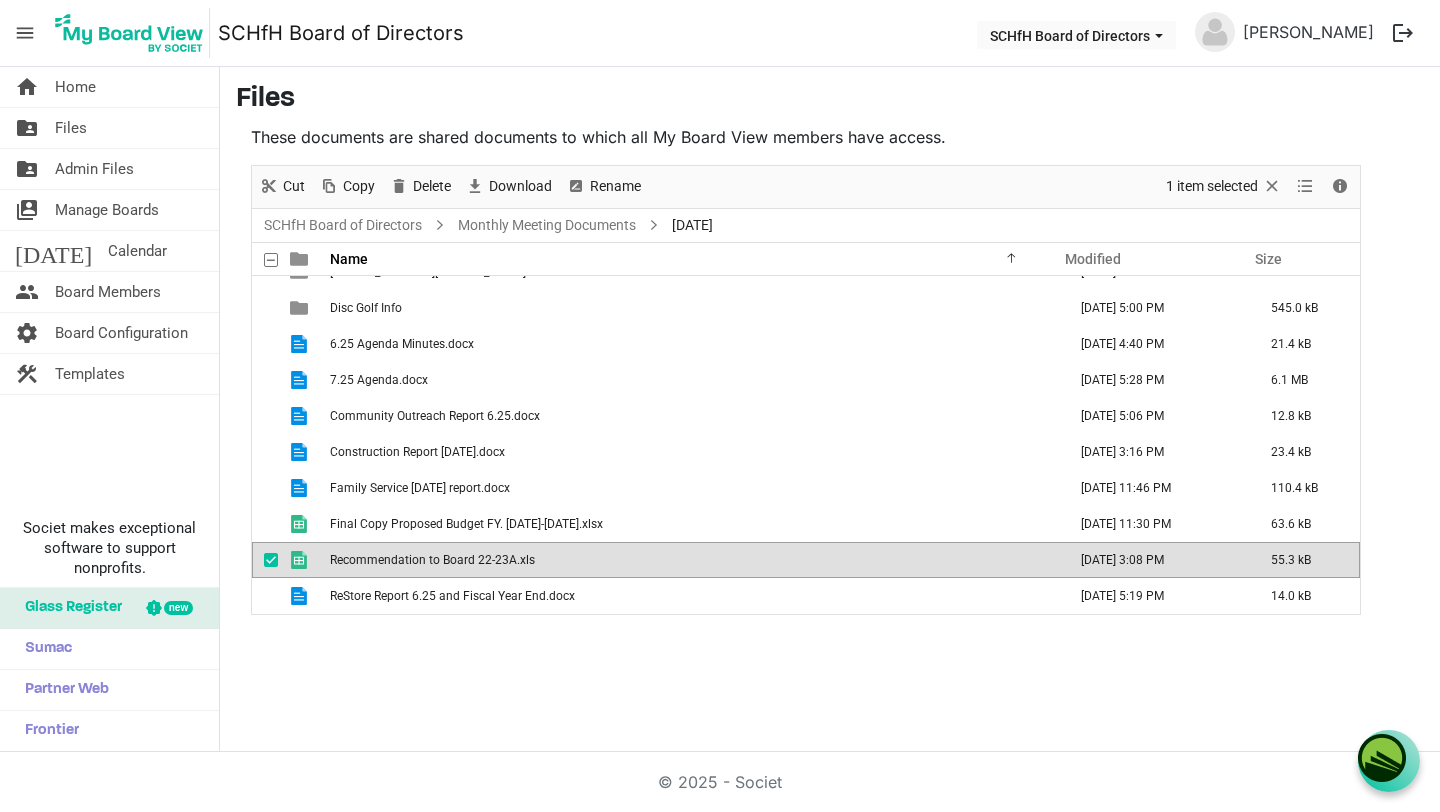 click on "Recommendation to Board 22-23A.xls" at bounding box center (432, 560) 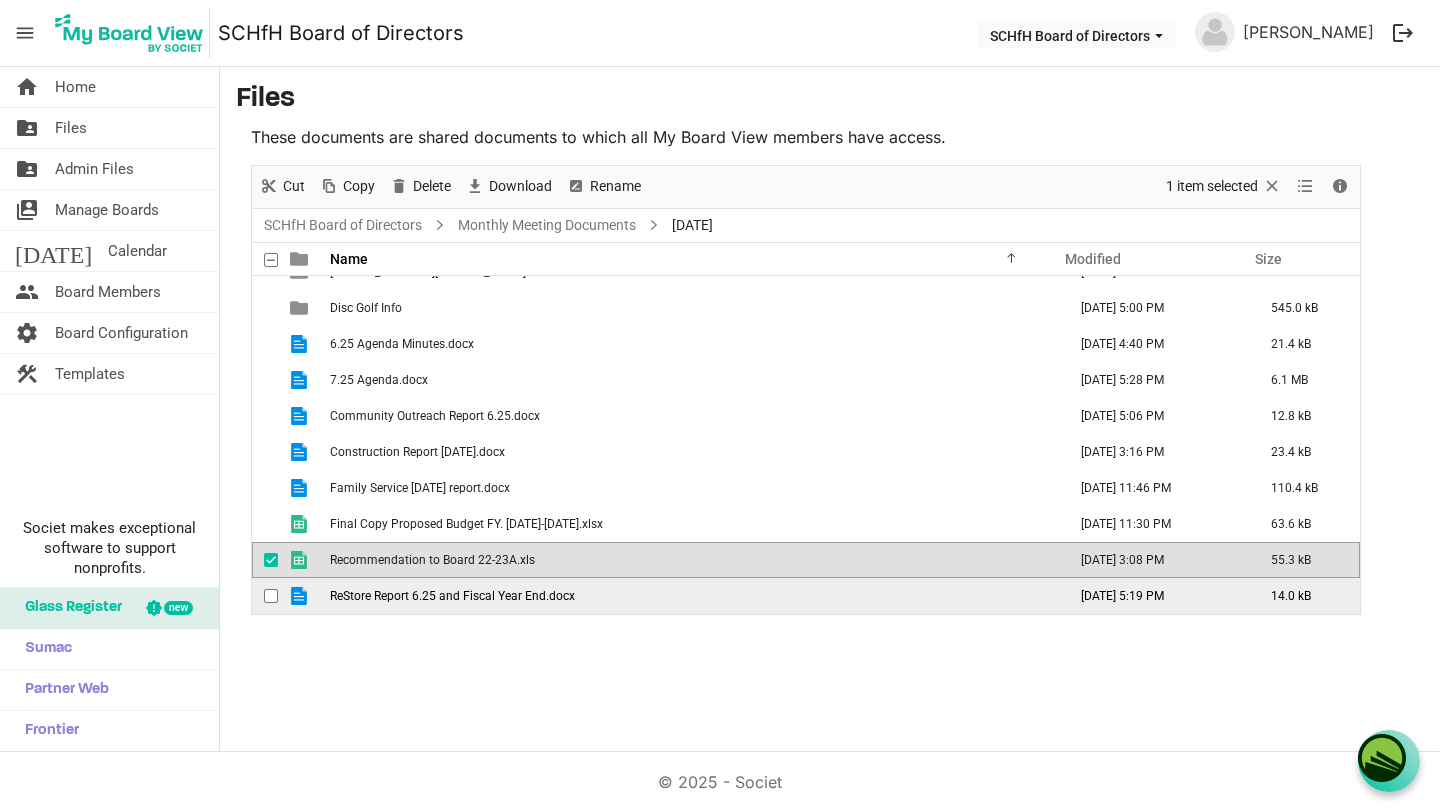 click on "ReStore Report 6.25 and Fiscal Year End.docx" at bounding box center [692, 596] 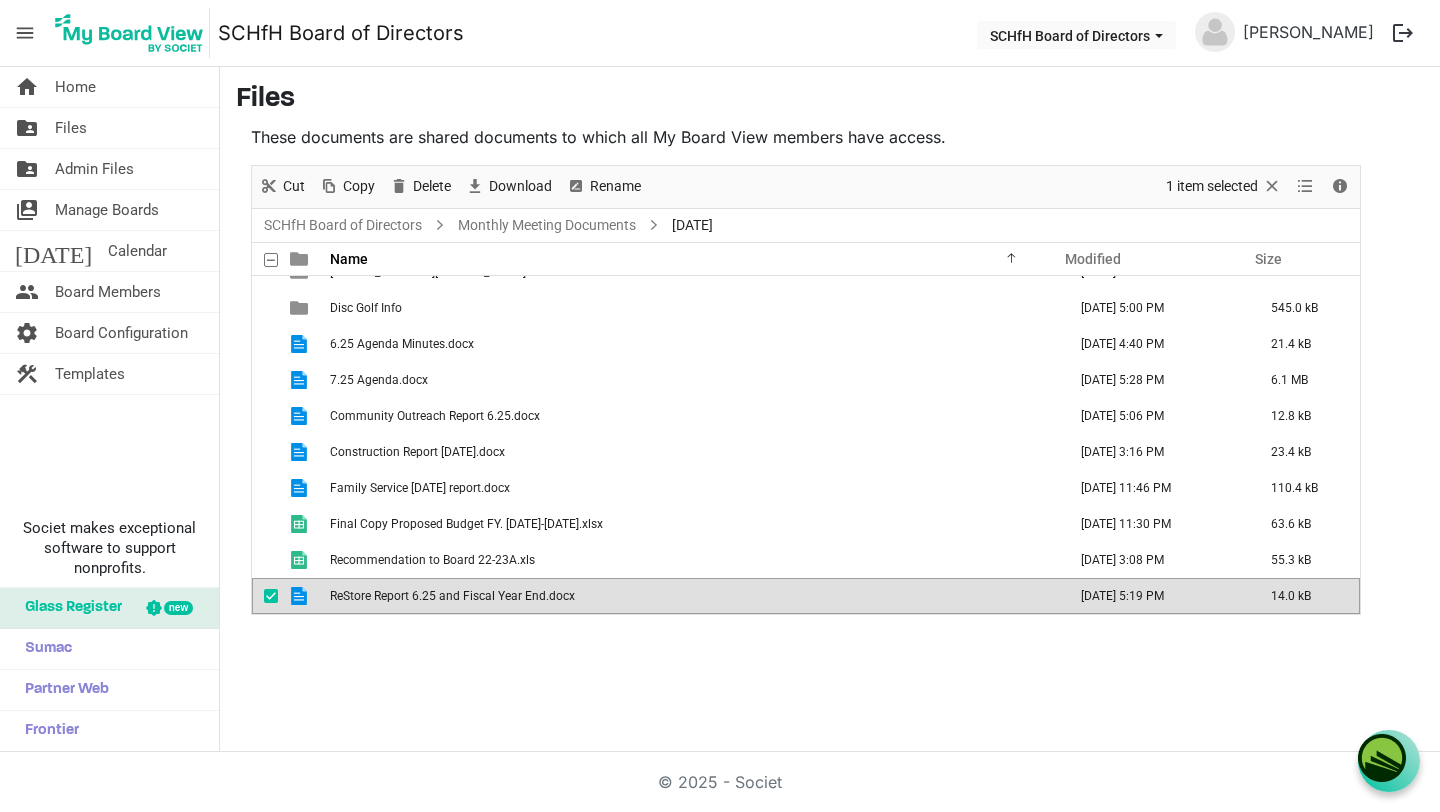 click on "ReStore Report 6.25 and Fiscal Year End.docx" at bounding box center (692, 596) 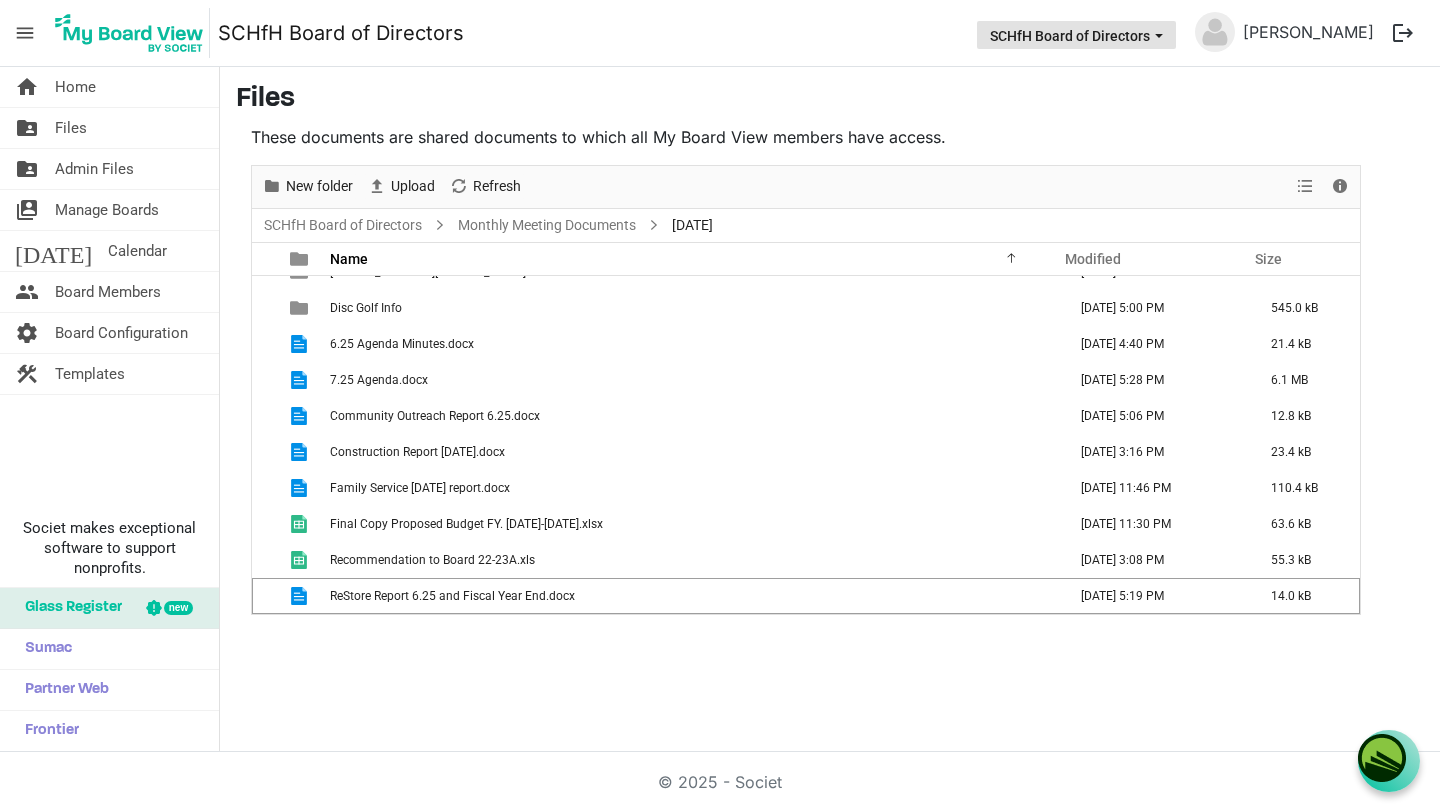 click on "SCHfH Board of Directors" at bounding box center [1076, 35] 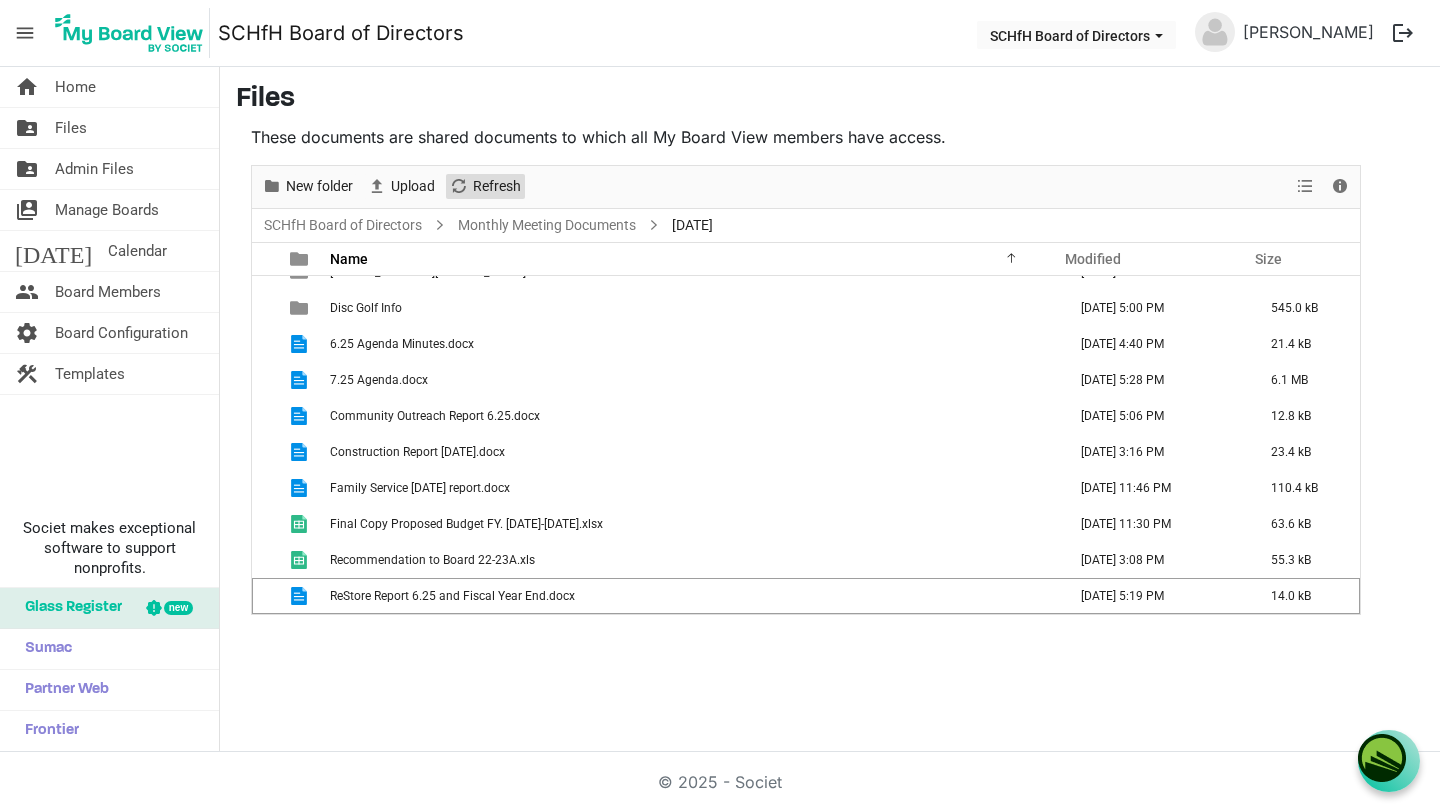click at bounding box center [459, 186] 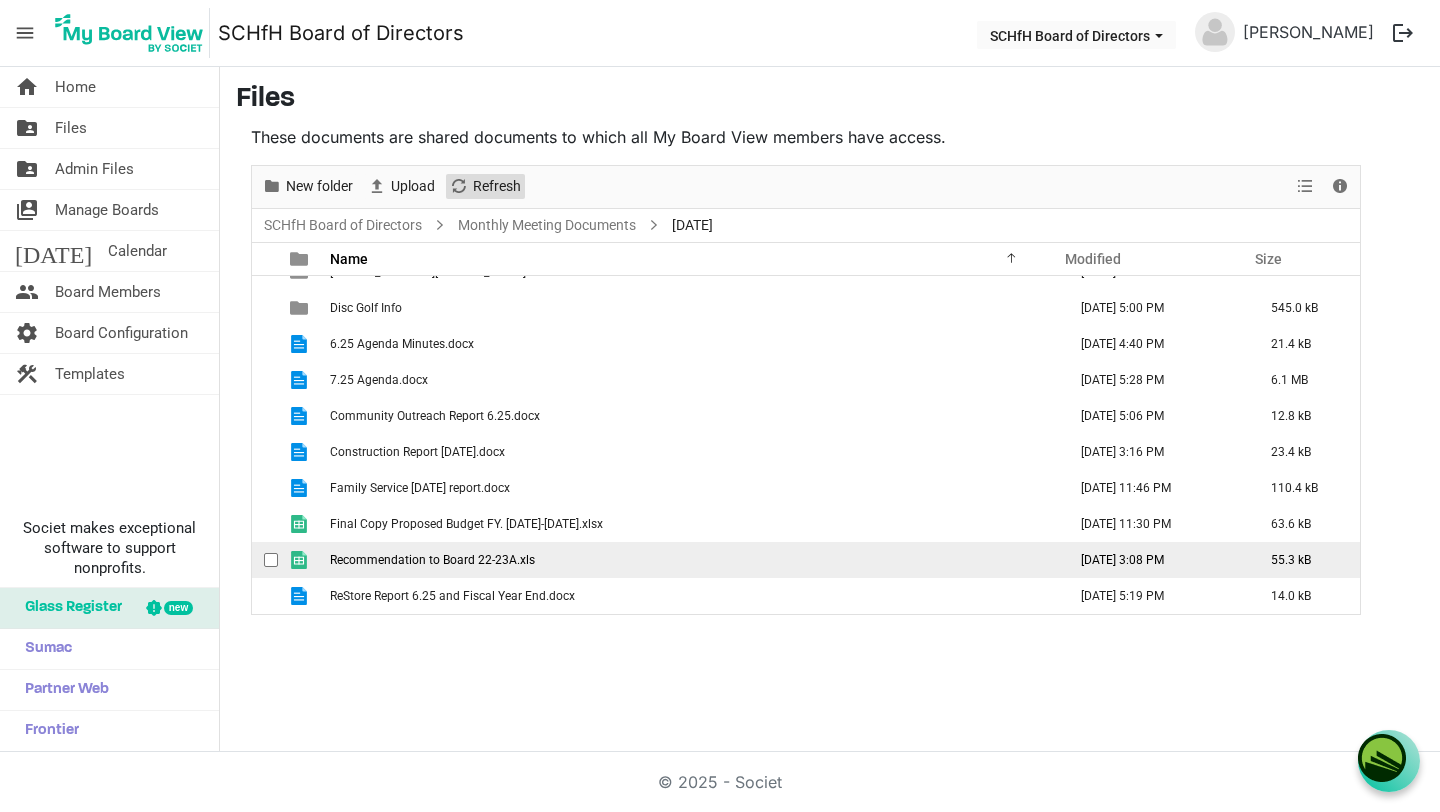 type 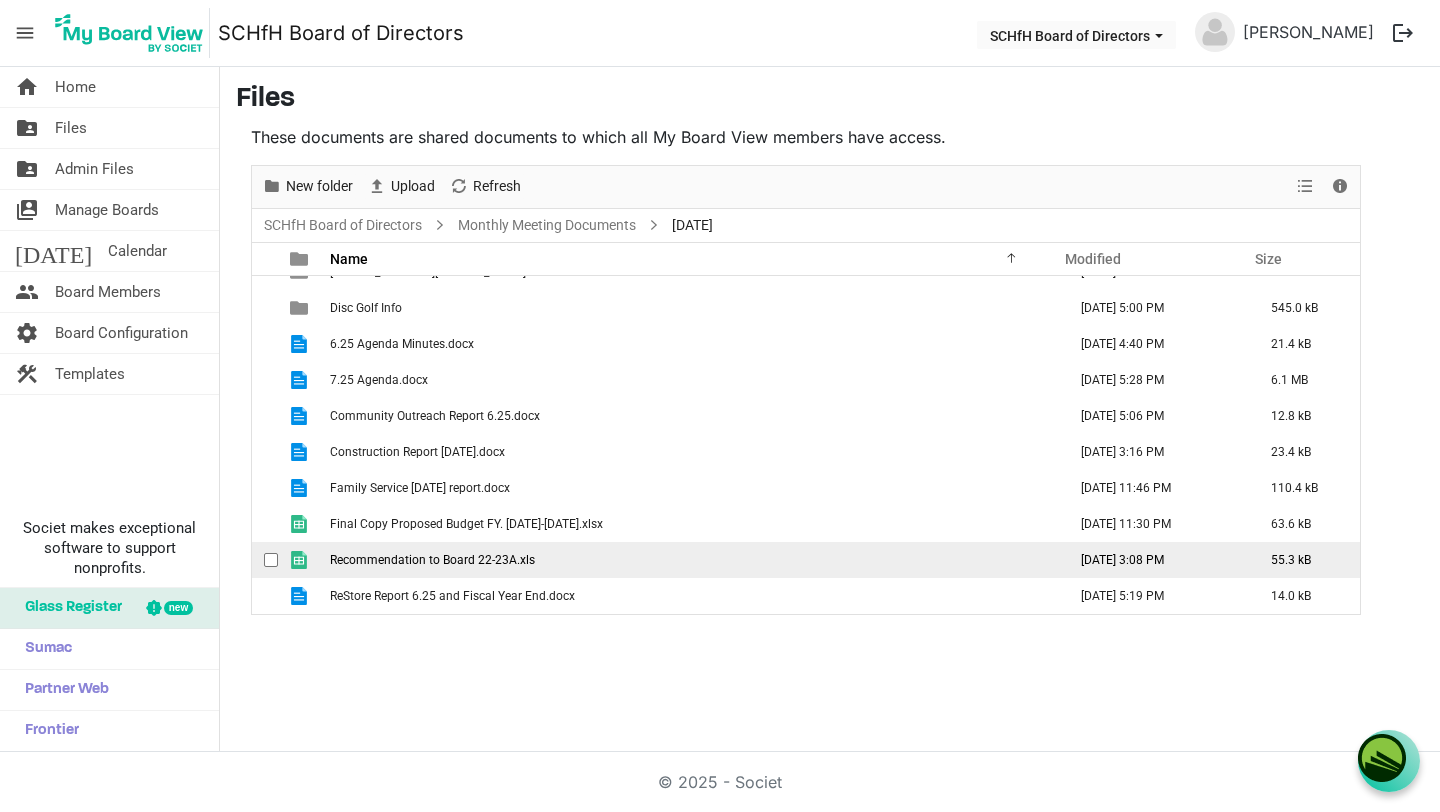 click on "Recommendation to Board 22-23A.xls" at bounding box center [692, 560] 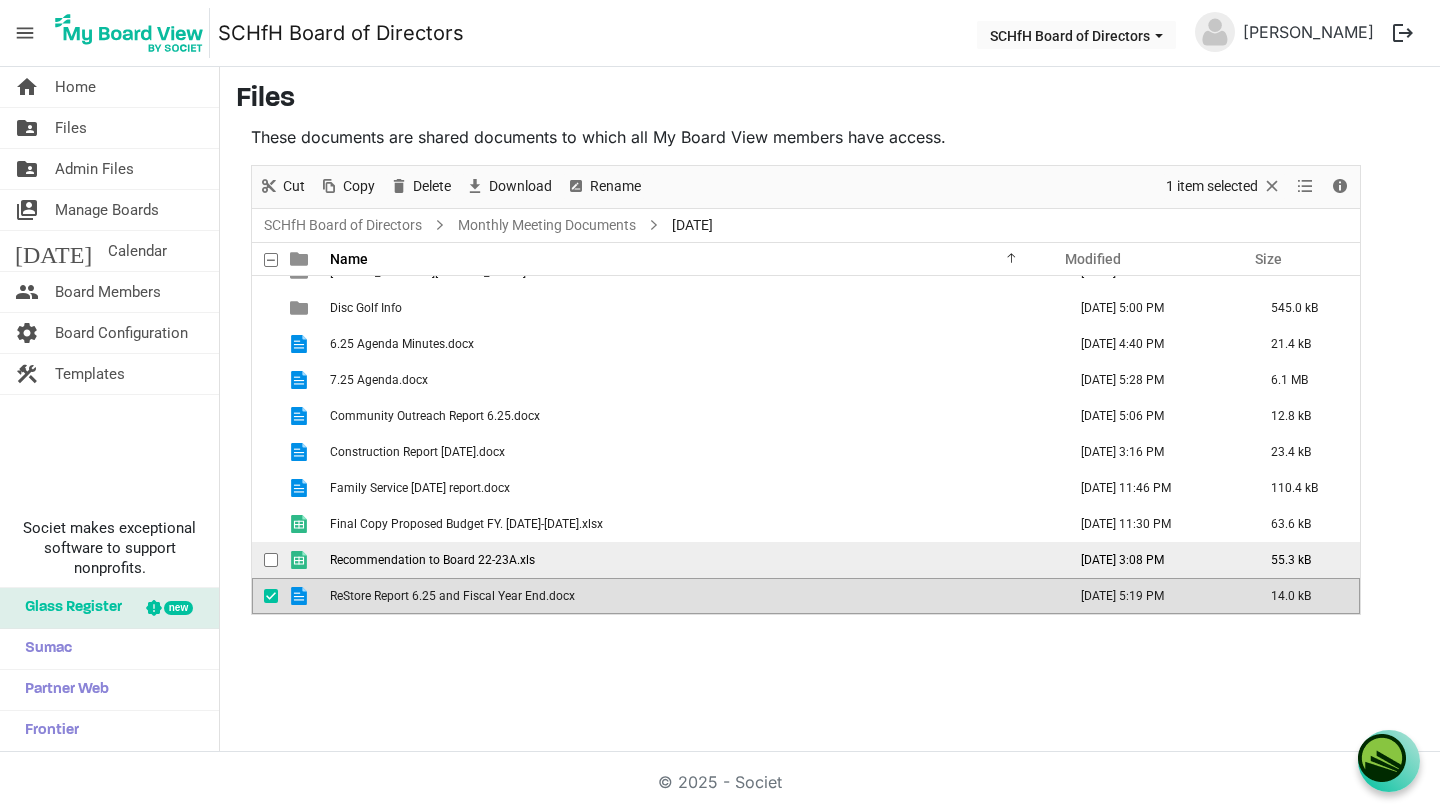 scroll, scrollTop: 94, scrollLeft: 0, axis: vertical 